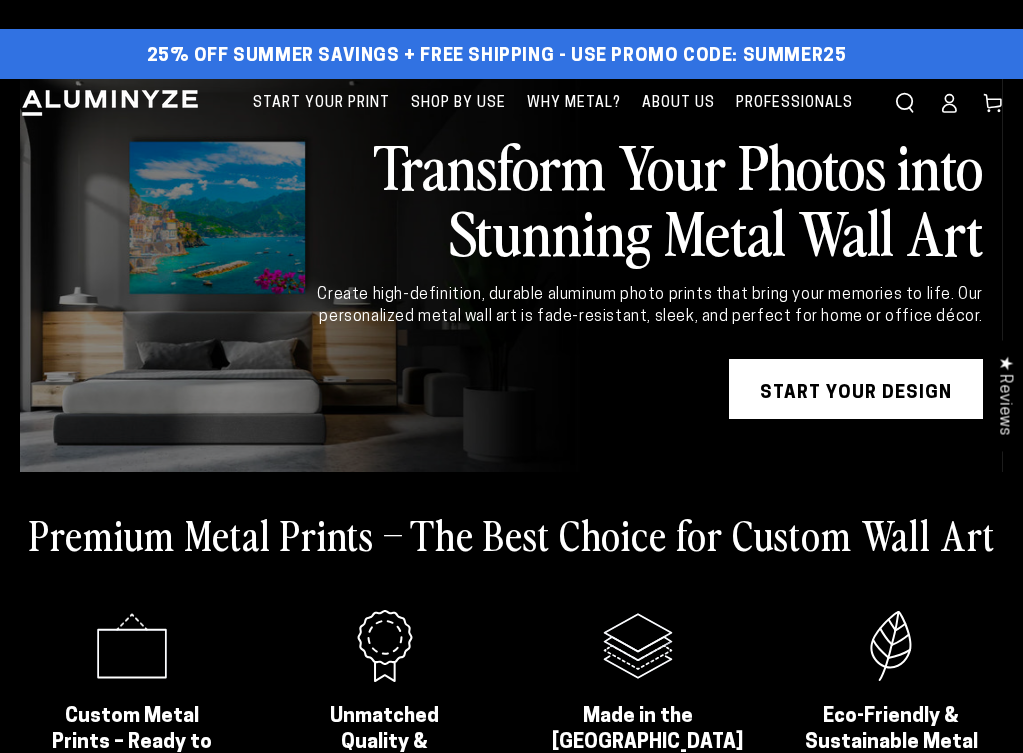 scroll, scrollTop: 0, scrollLeft: 0, axis: both 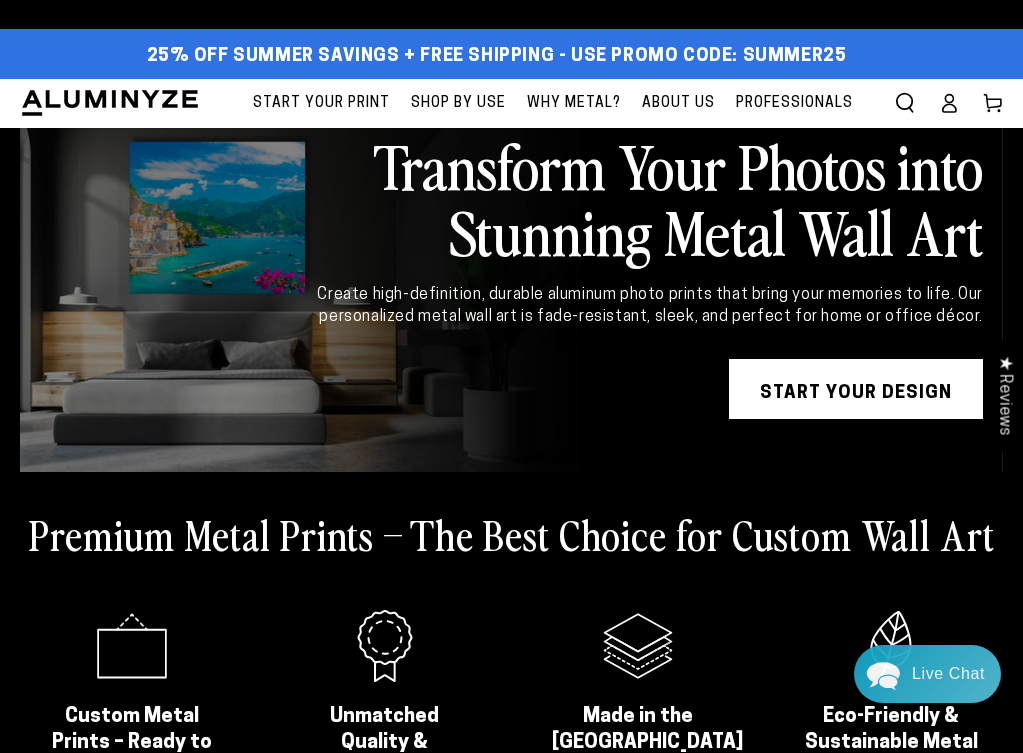 click on "Start Your Print" at bounding box center [321, 103] 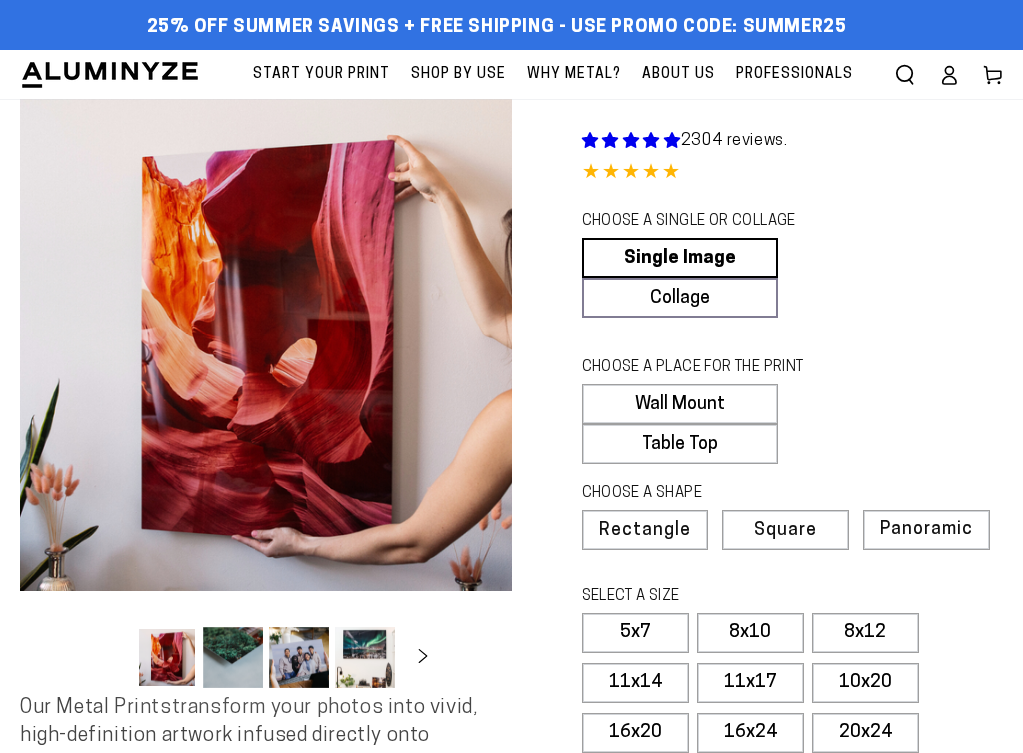 scroll, scrollTop: 0, scrollLeft: 0, axis: both 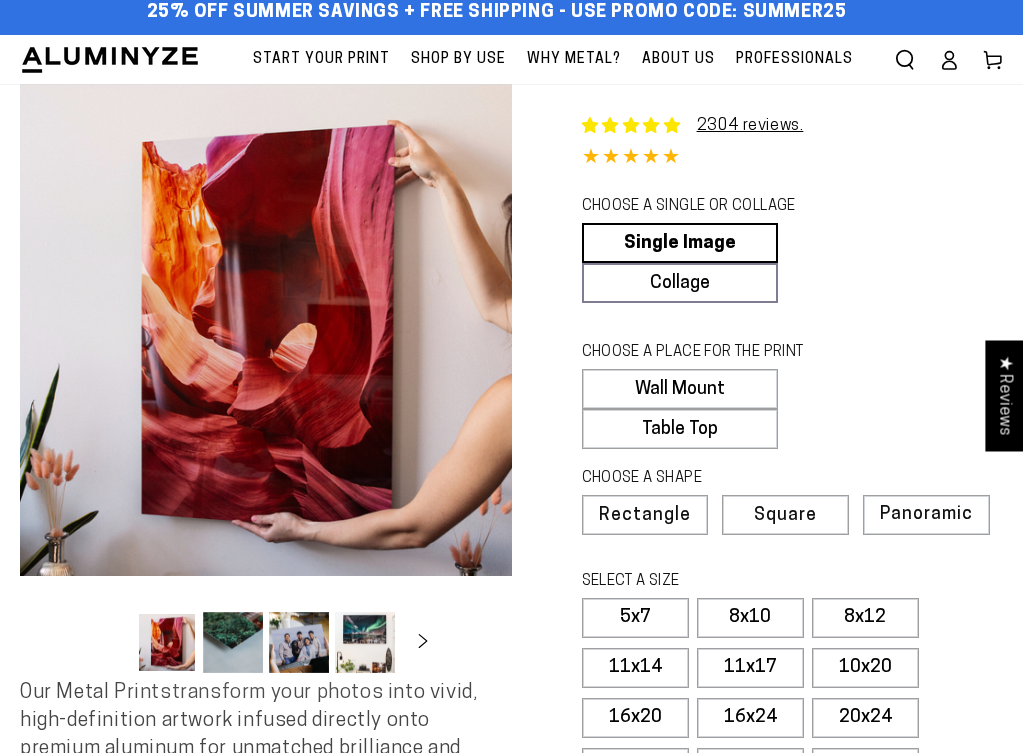 select on "**********" 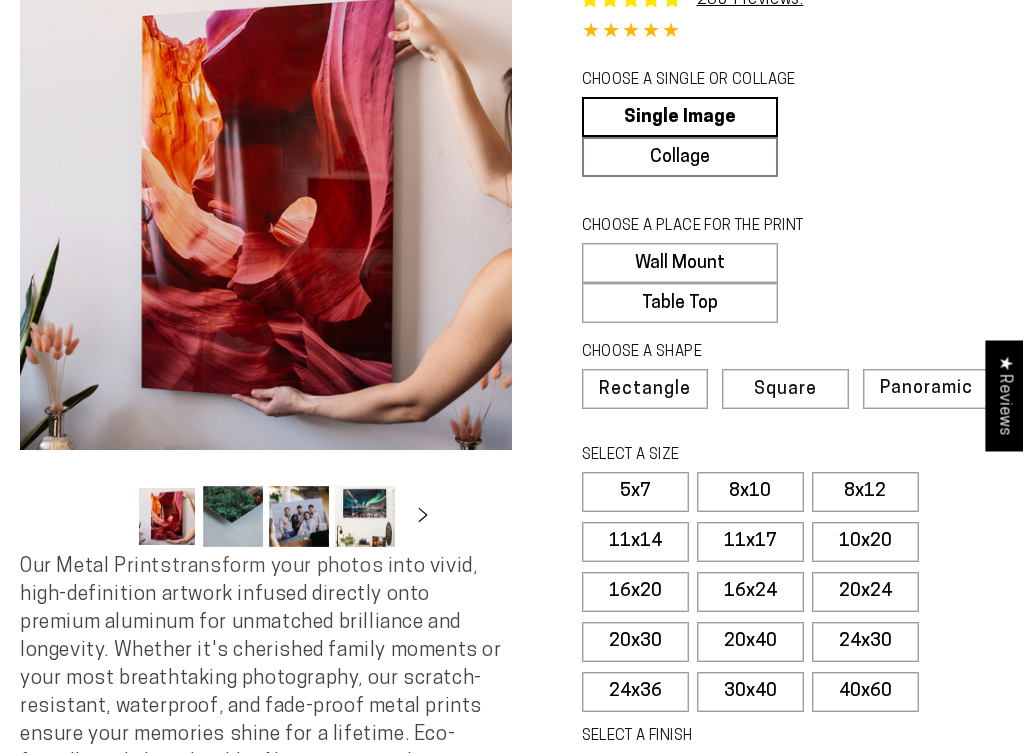 scroll, scrollTop: 190, scrollLeft: 0, axis: vertical 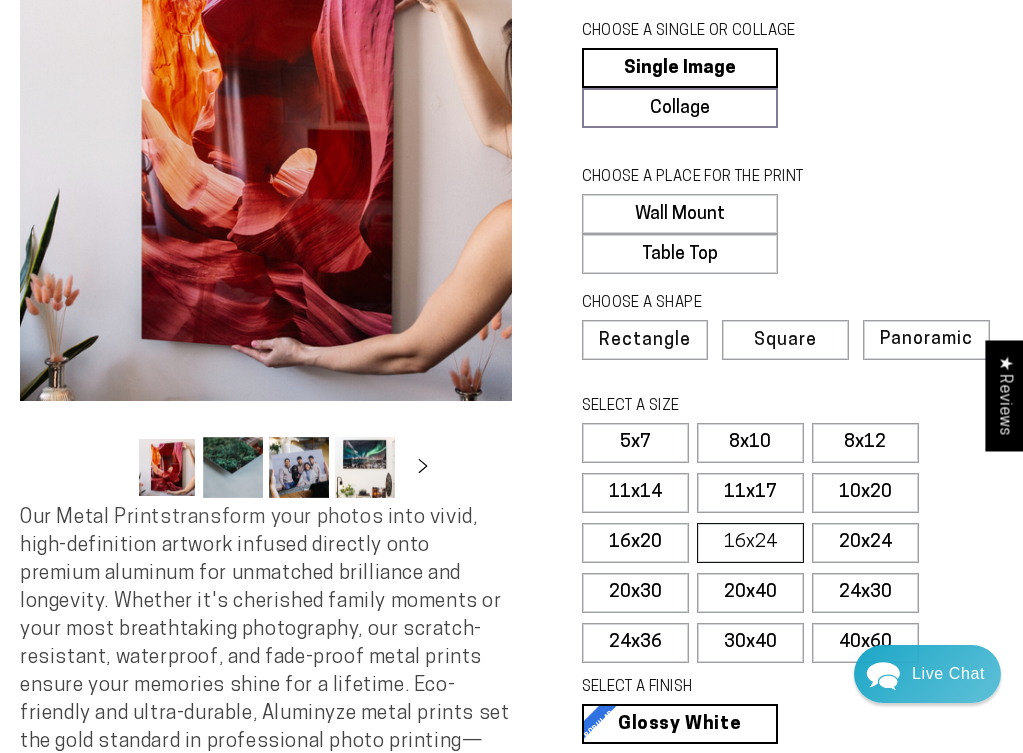 click on "16x24" at bounding box center [750, 543] 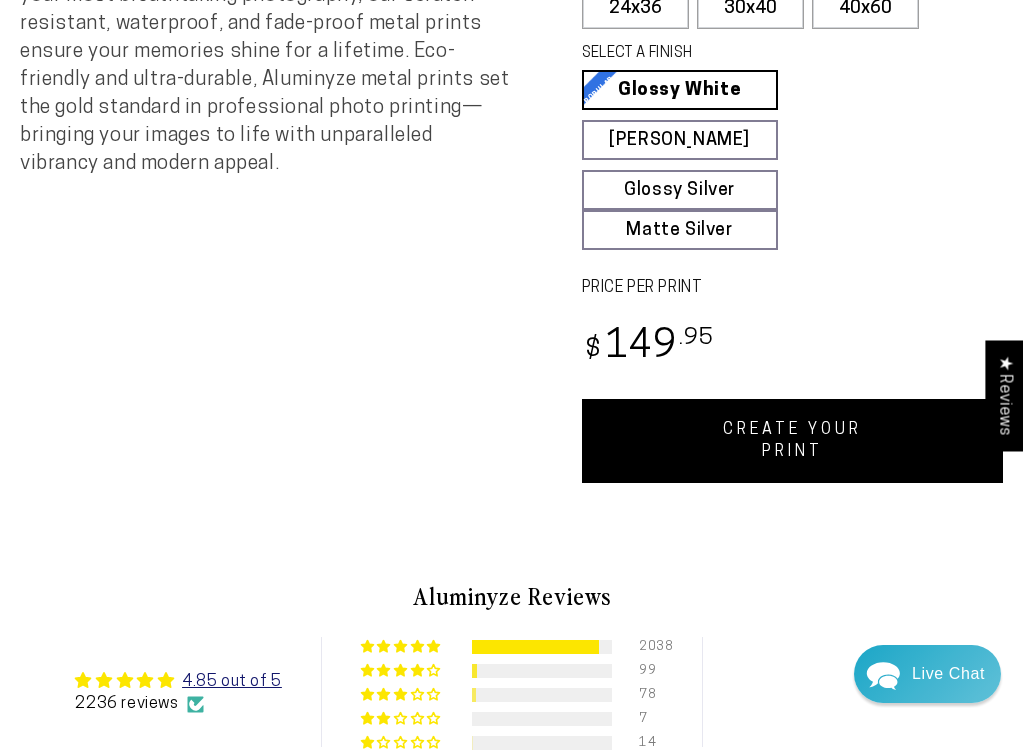 scroll, scrollTop: 829, scrollLeft: 0, axis: vertical 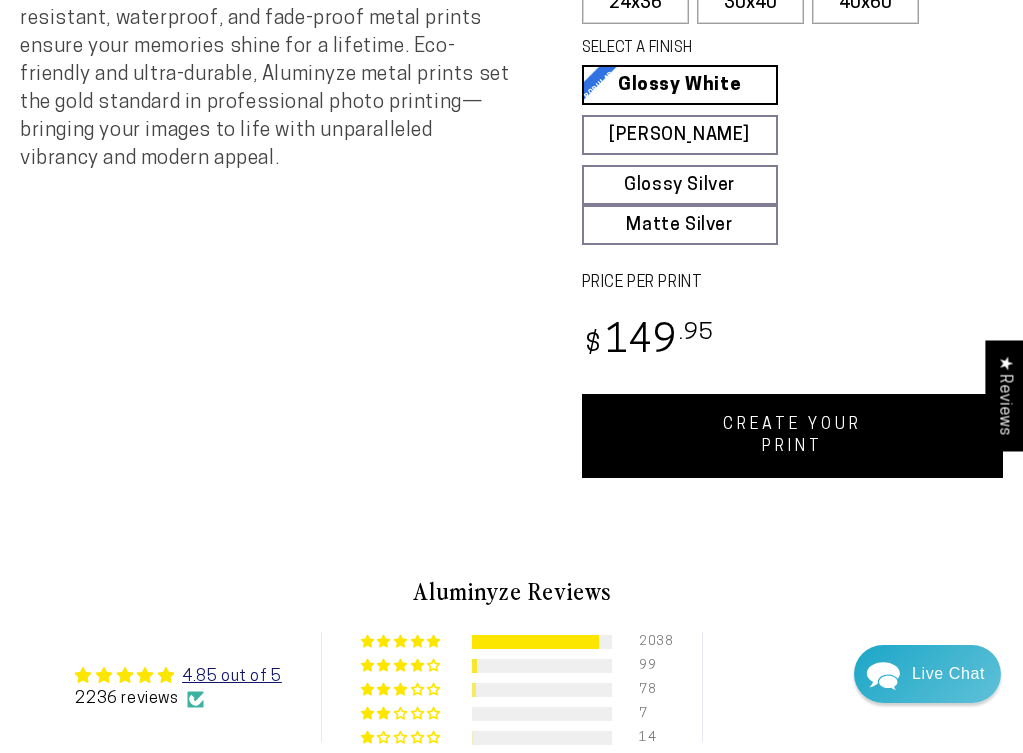 click on "CREATE YOUR PRINT" at bounding box center [793, 436] 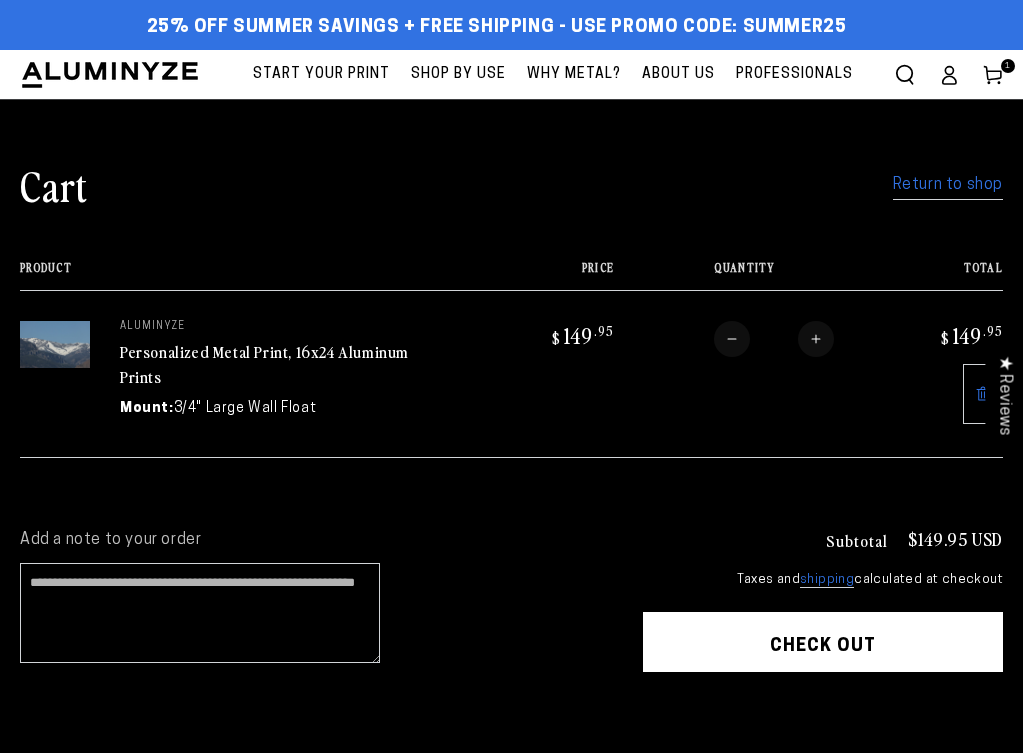 scroll, scrollTop: 0, scrollLeft: 0, axis: both 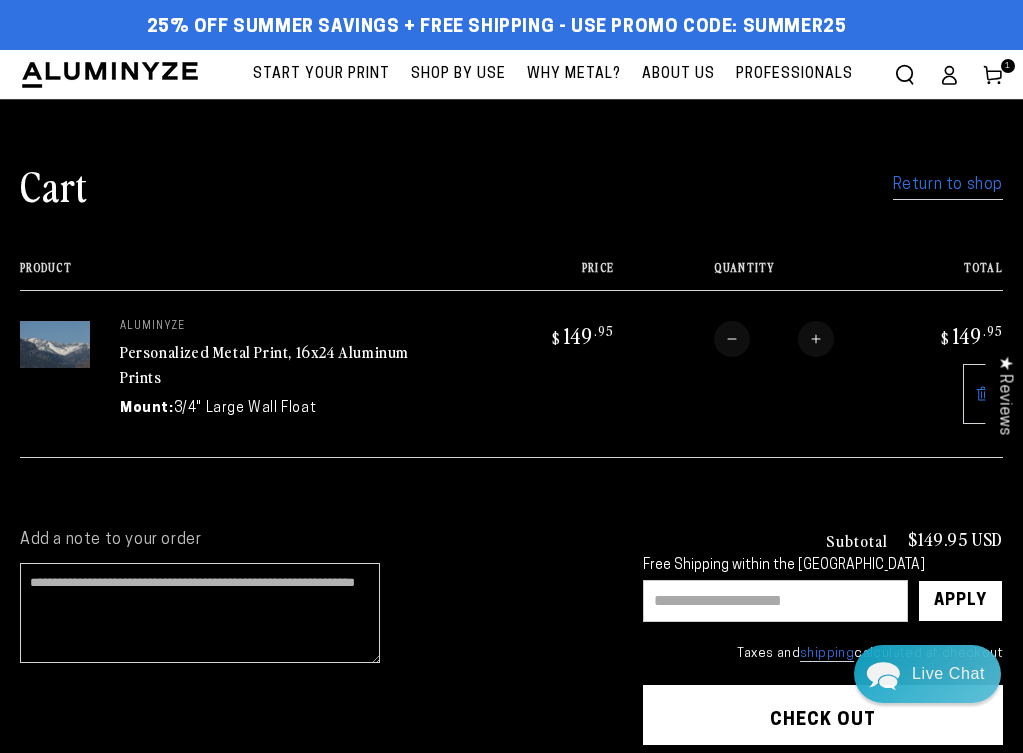 click at bounding box center [55, 344] 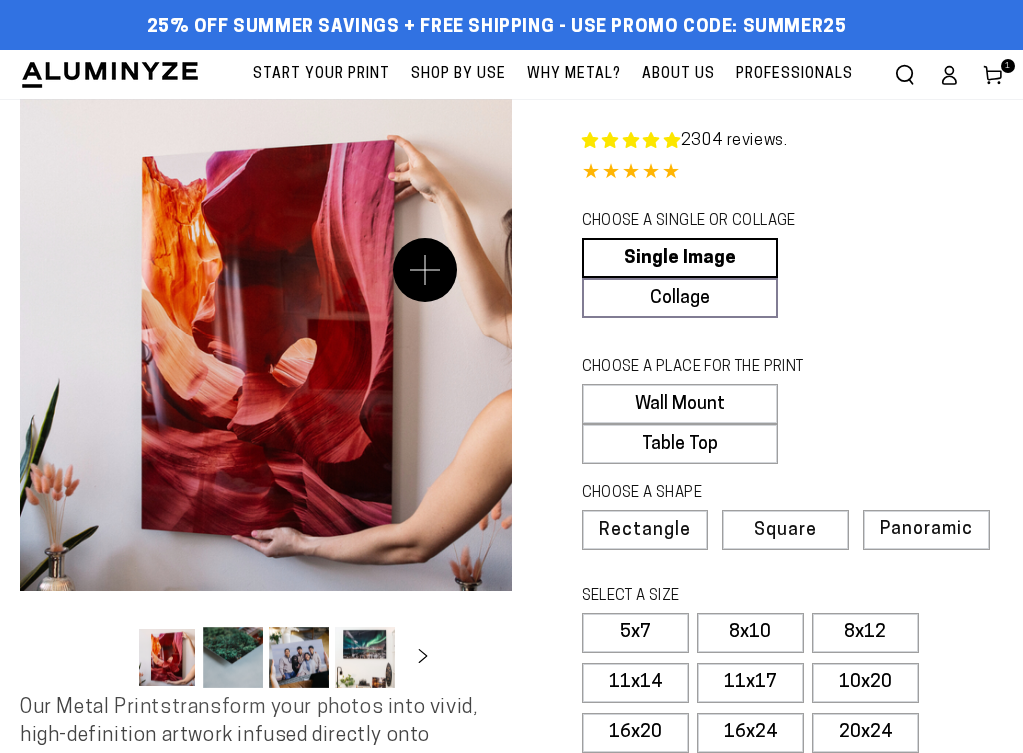 select on "**********" 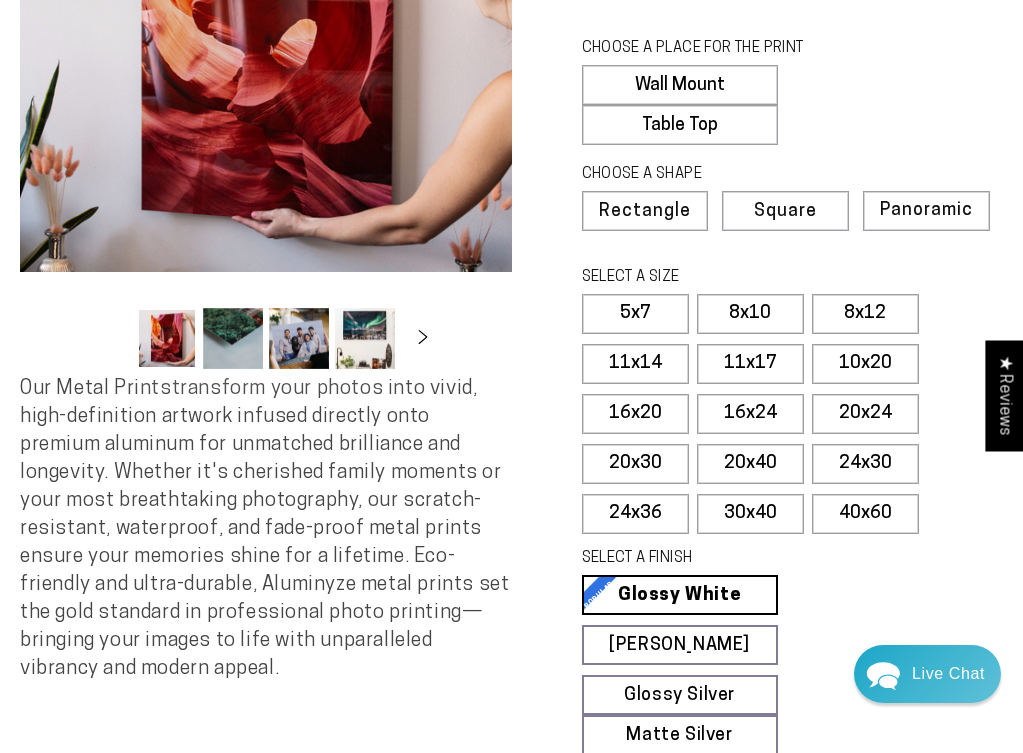 scroll, scrollTop: 322, scrollLeft: 0, axis: vertical 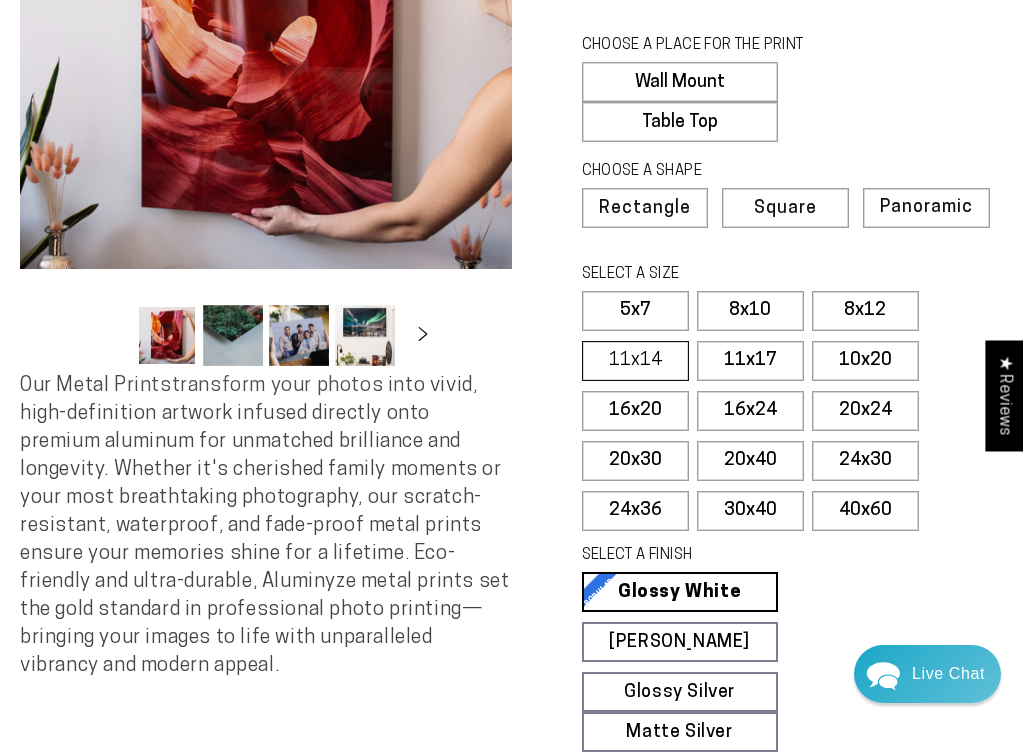click on "11x14" at bounding box center [635, 361] 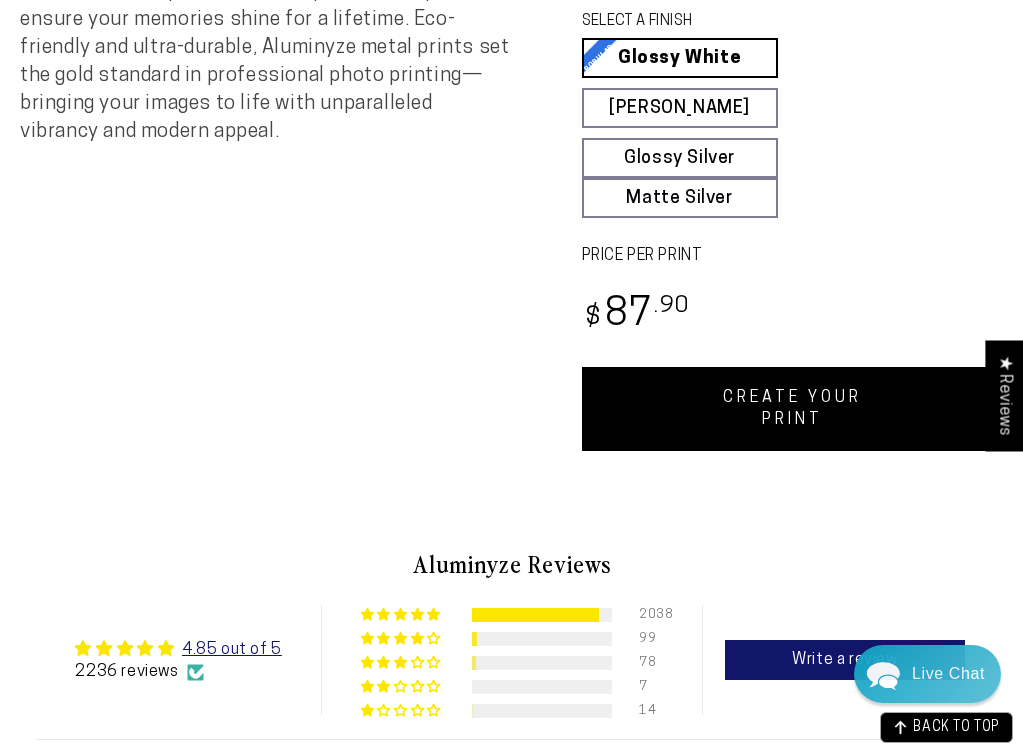 scroll, scrollTop: 864, scrollLeft: 0, axis: vertical 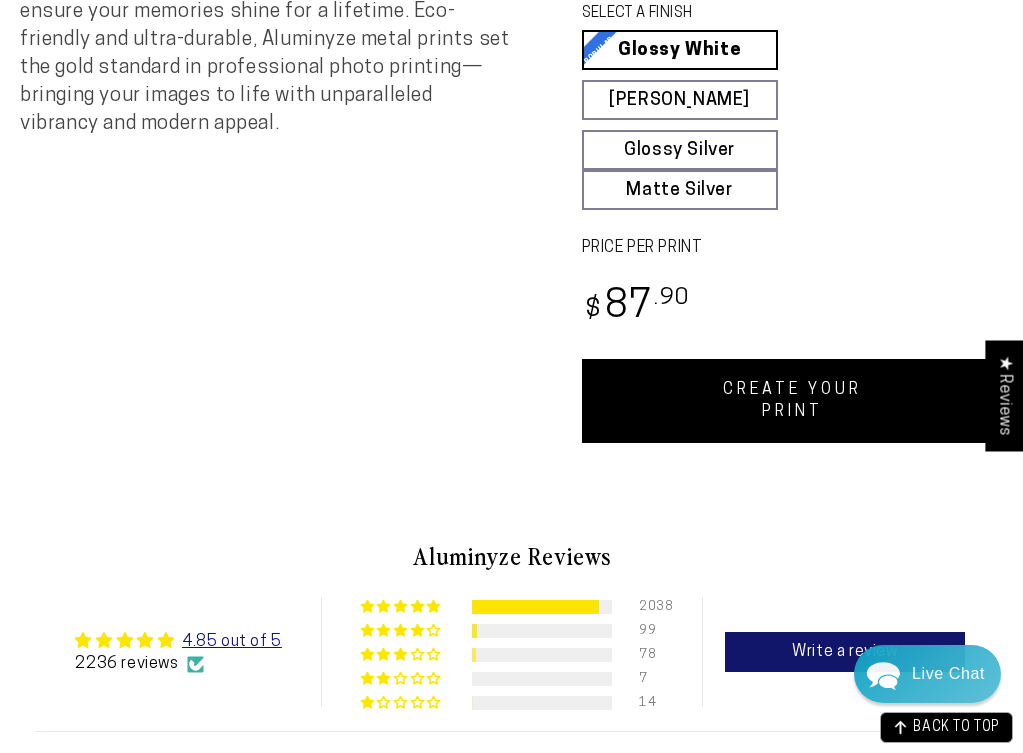 click on "CREATE YOUR PRINT" at bounding box center [793, 401] 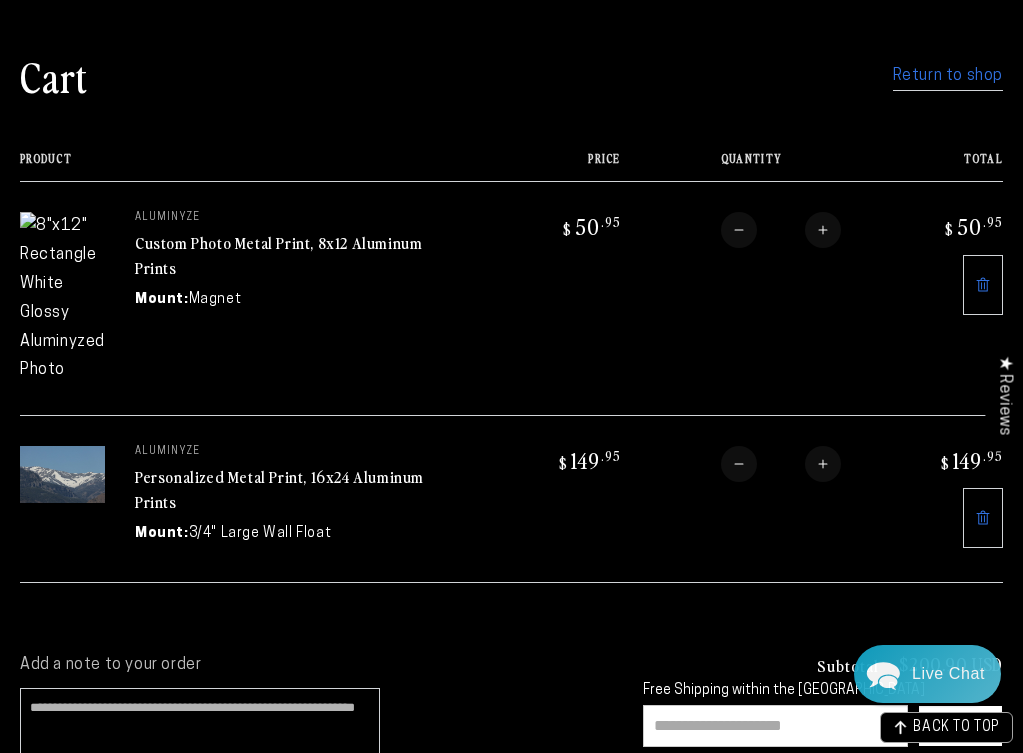 scroll, scrollTop: 98, scrollLeft: 0, axis: vertical 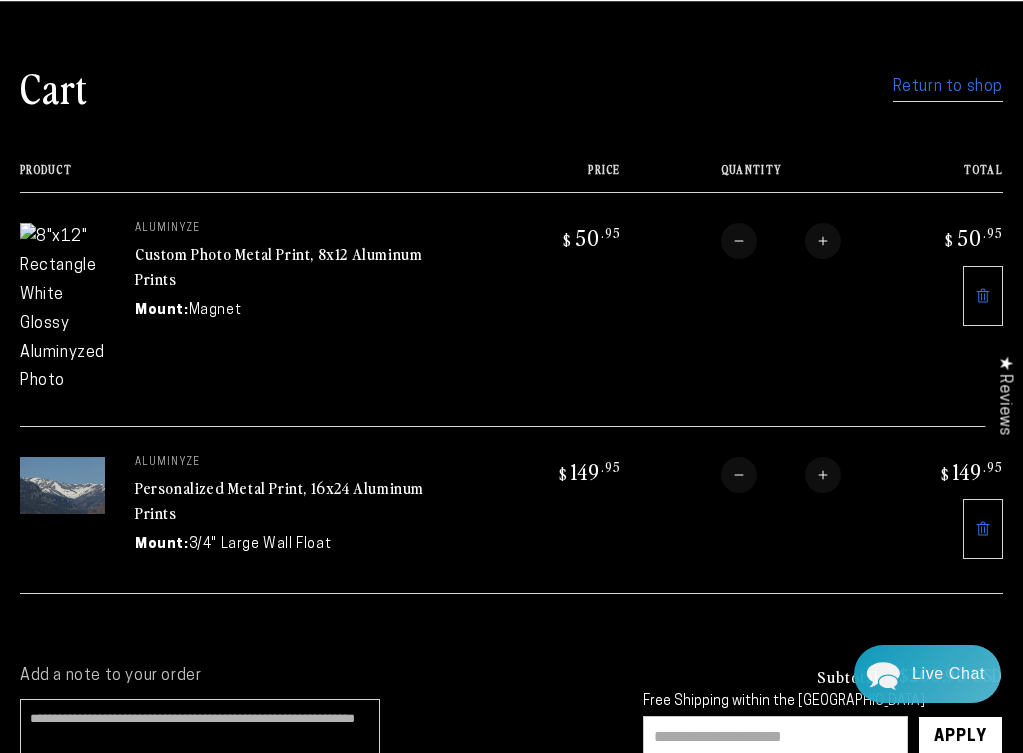click 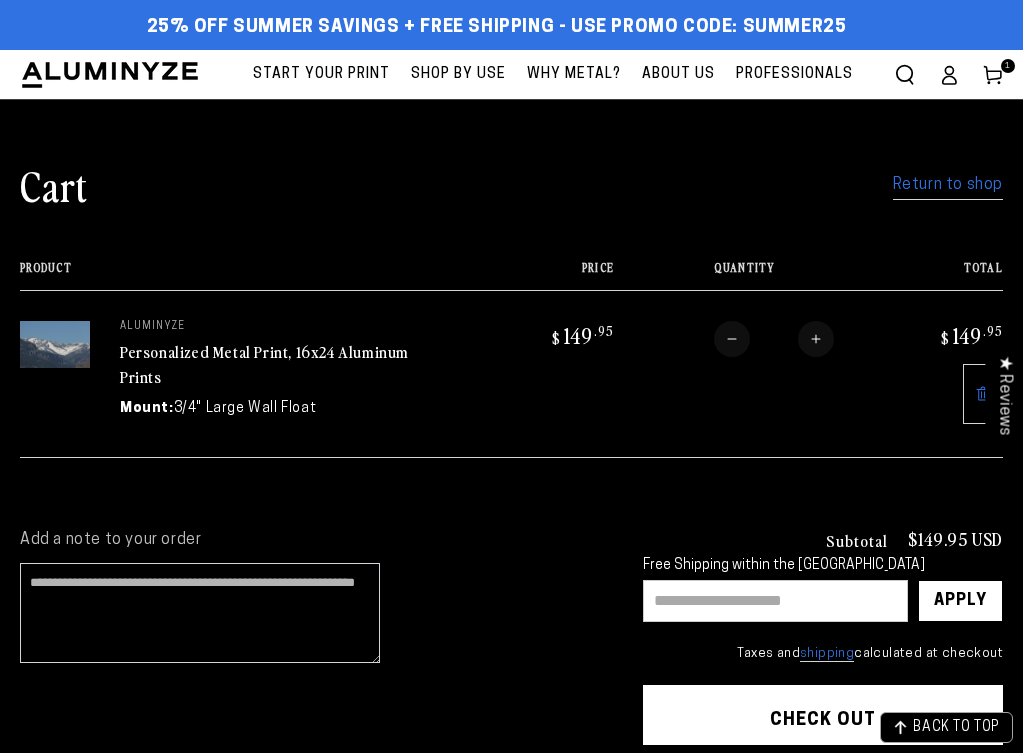 scroll, scrollTop: 98, scrollLeft: 0, axis: vertical 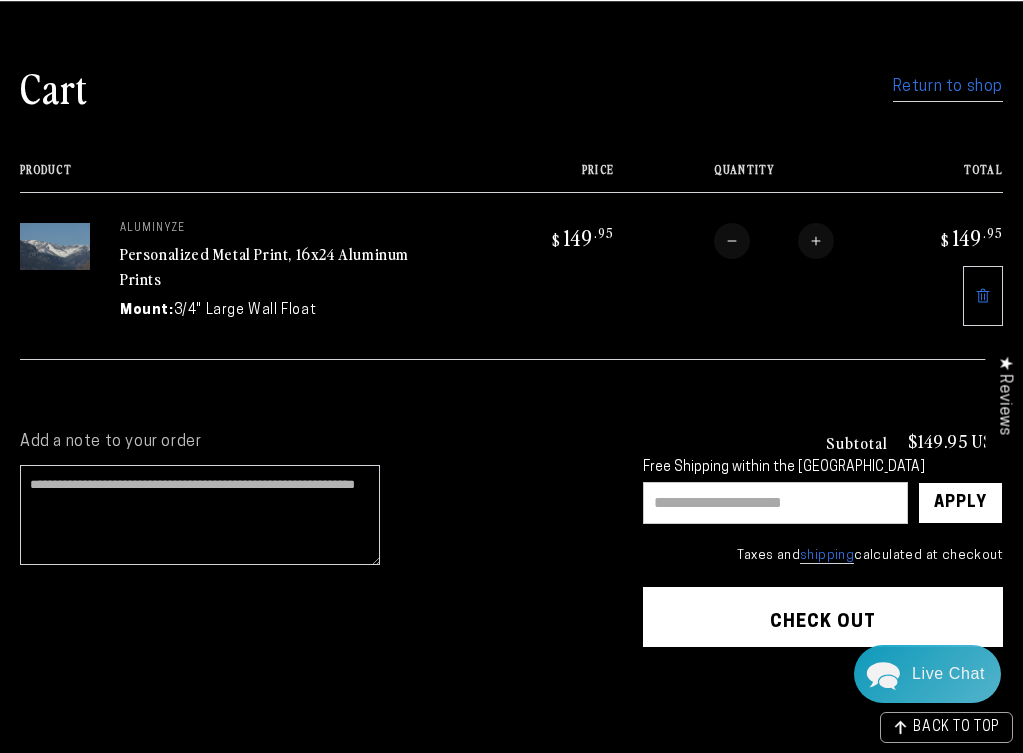 click on "Return to shop" at bounding box center [948, 87] 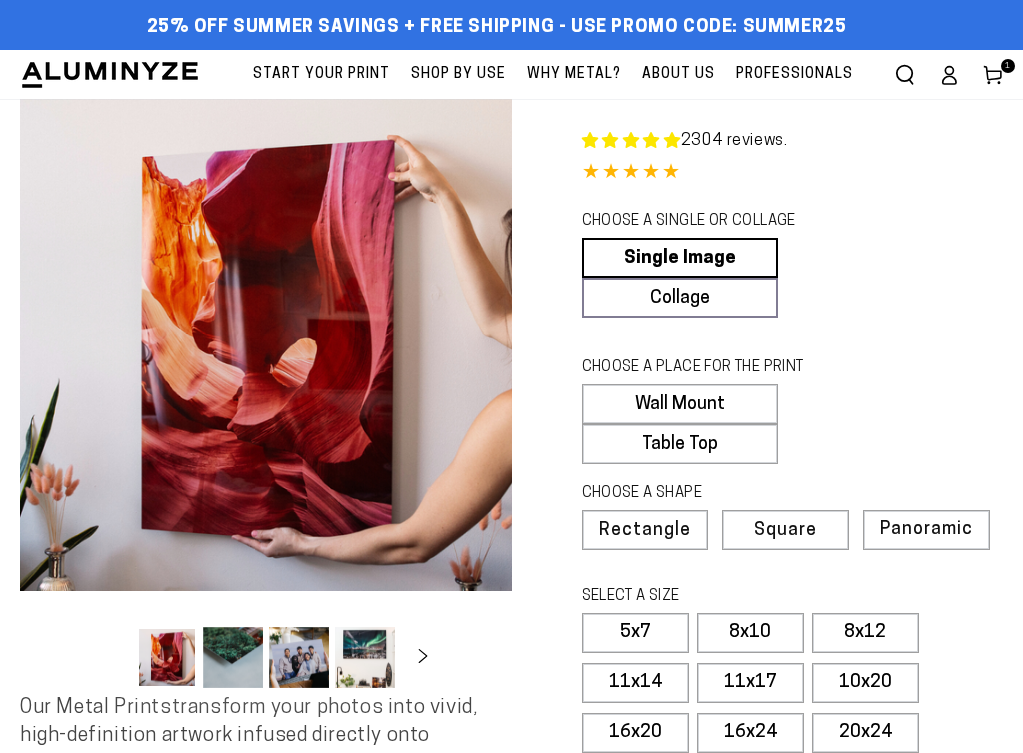 select on "**********" 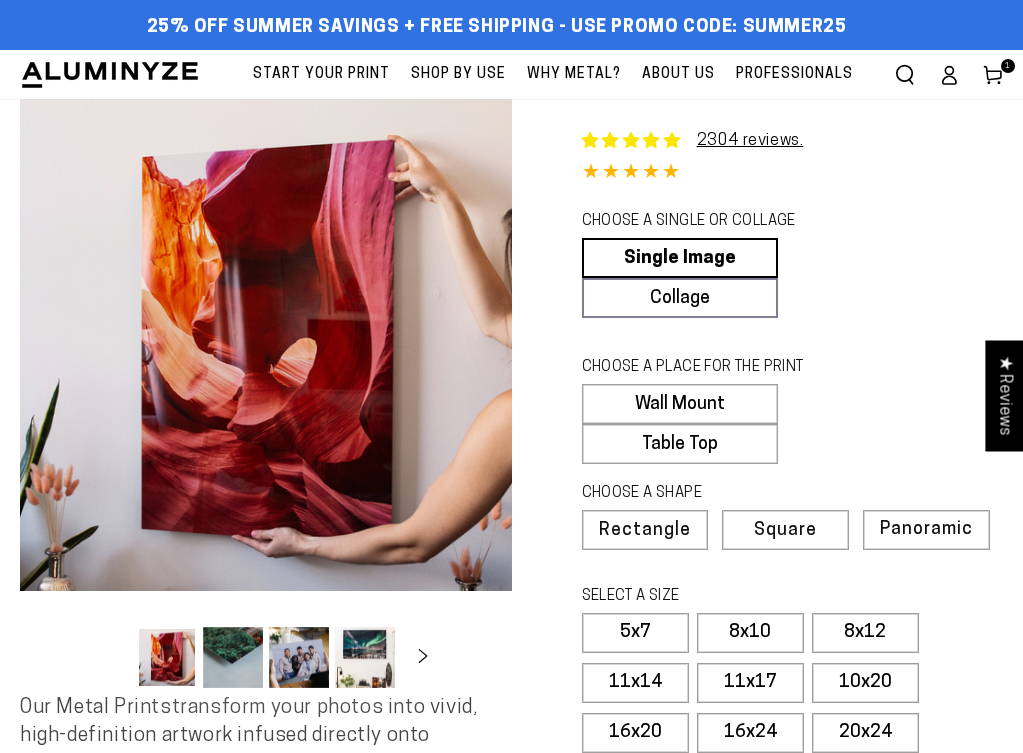 scroll, scrollTop: 0, scrollLeft: 0, axis: both 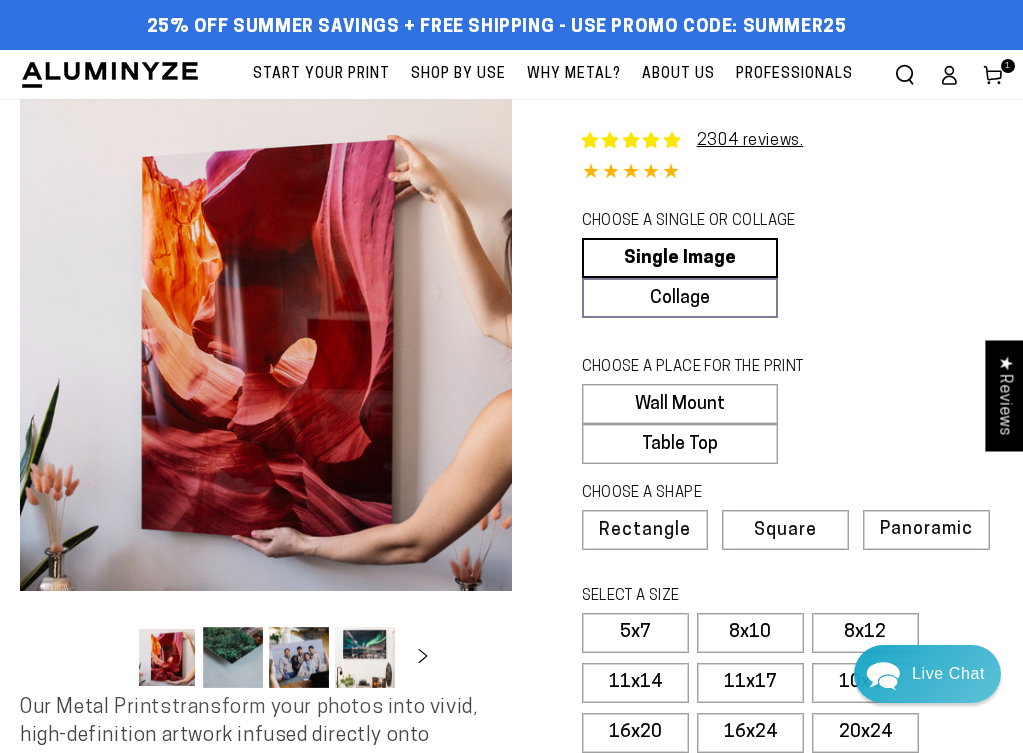 click 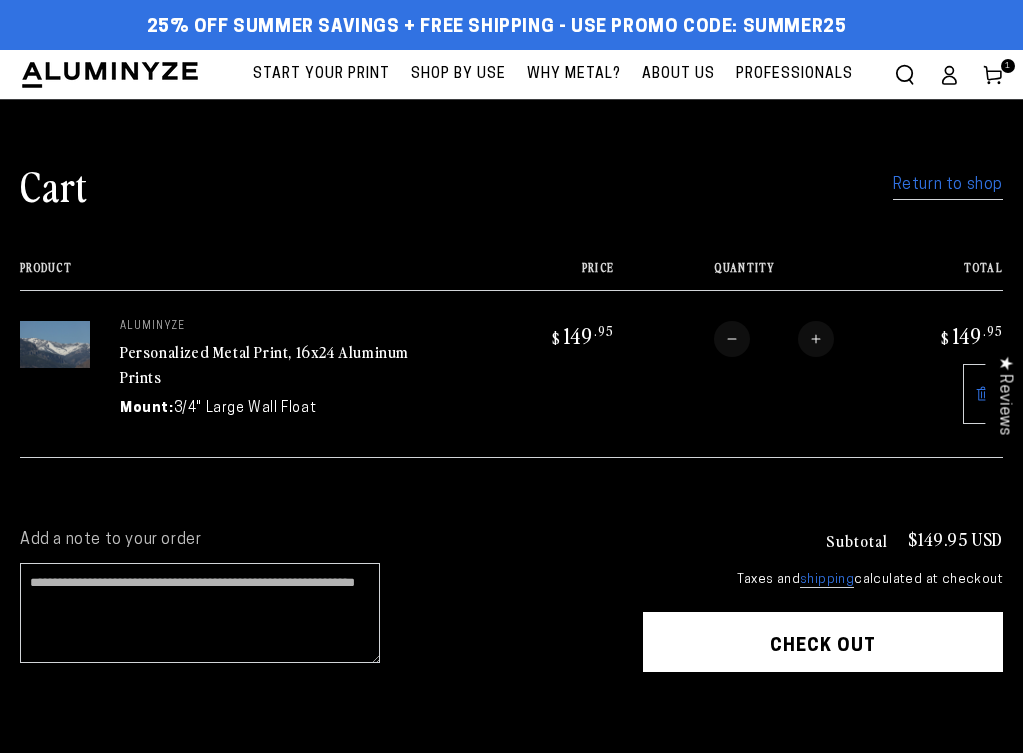 scroll, scrollTop: 0, scrollLeft: 0, axis: both 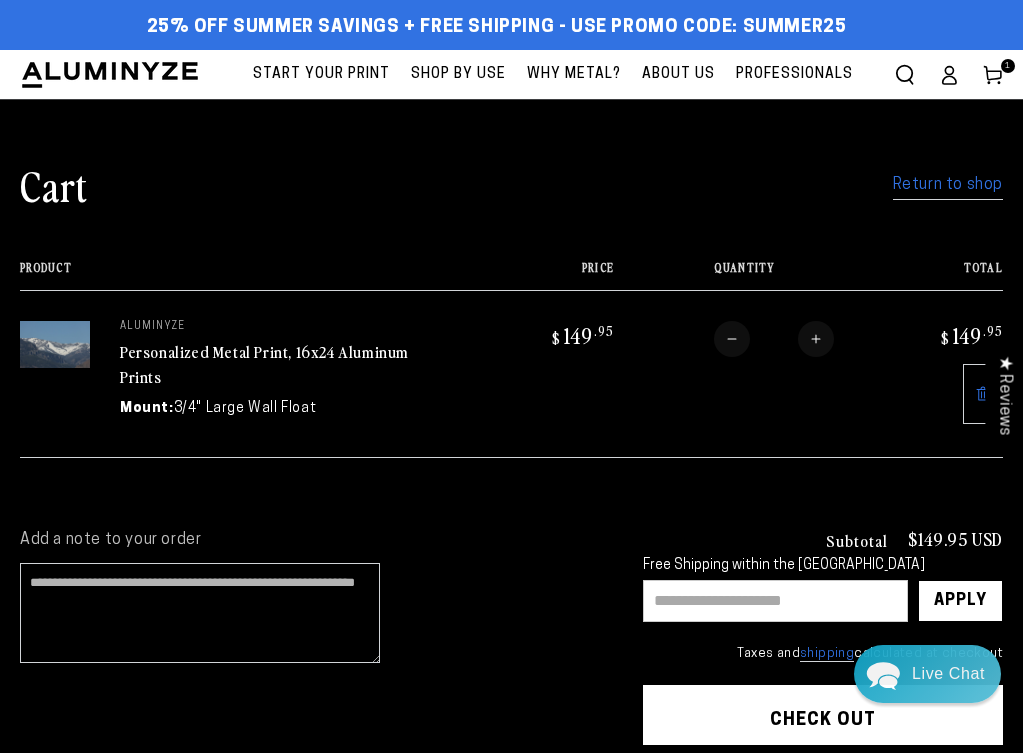 click 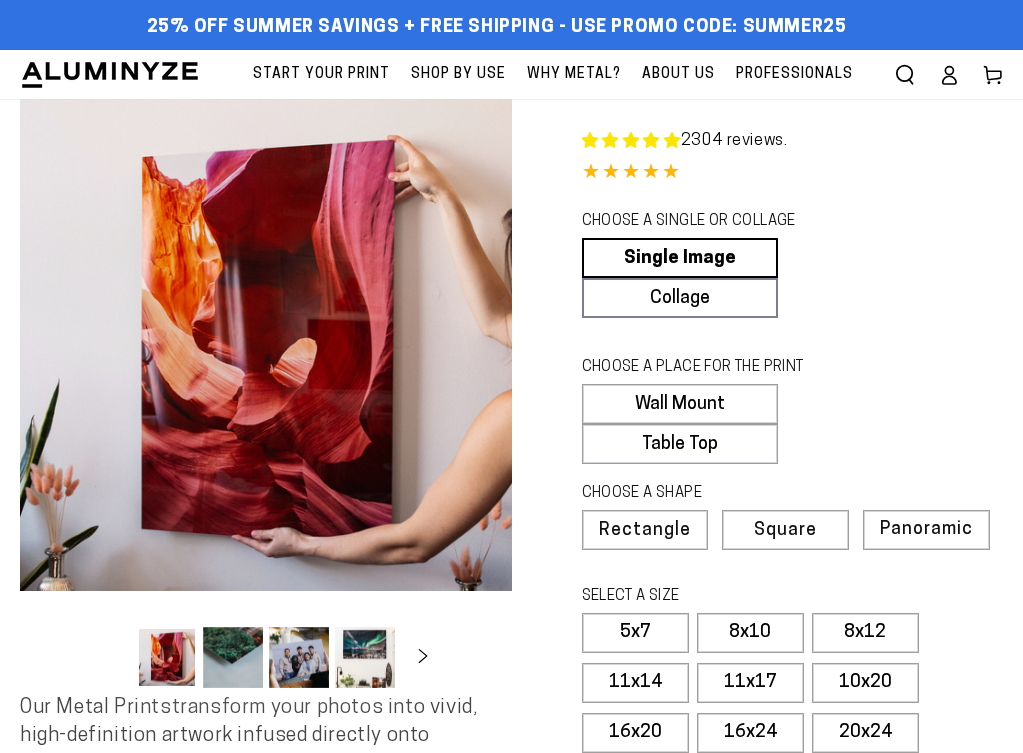scroll, scrollTop: 0, scrollLeft: 0, axis: both 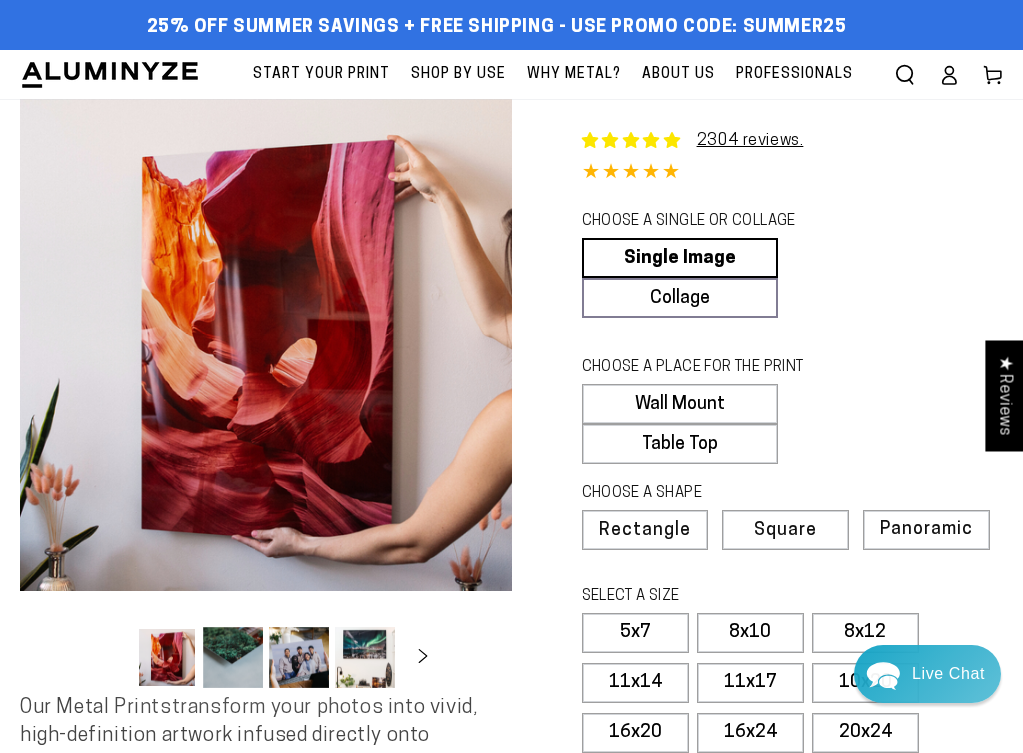 click 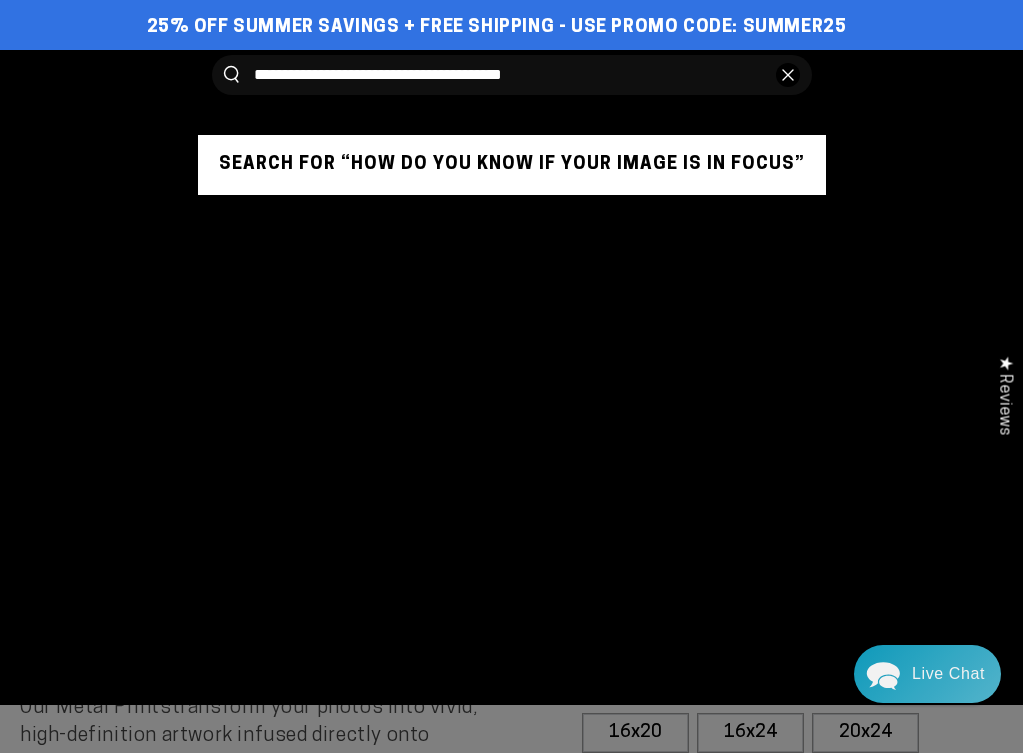 type on "**********" 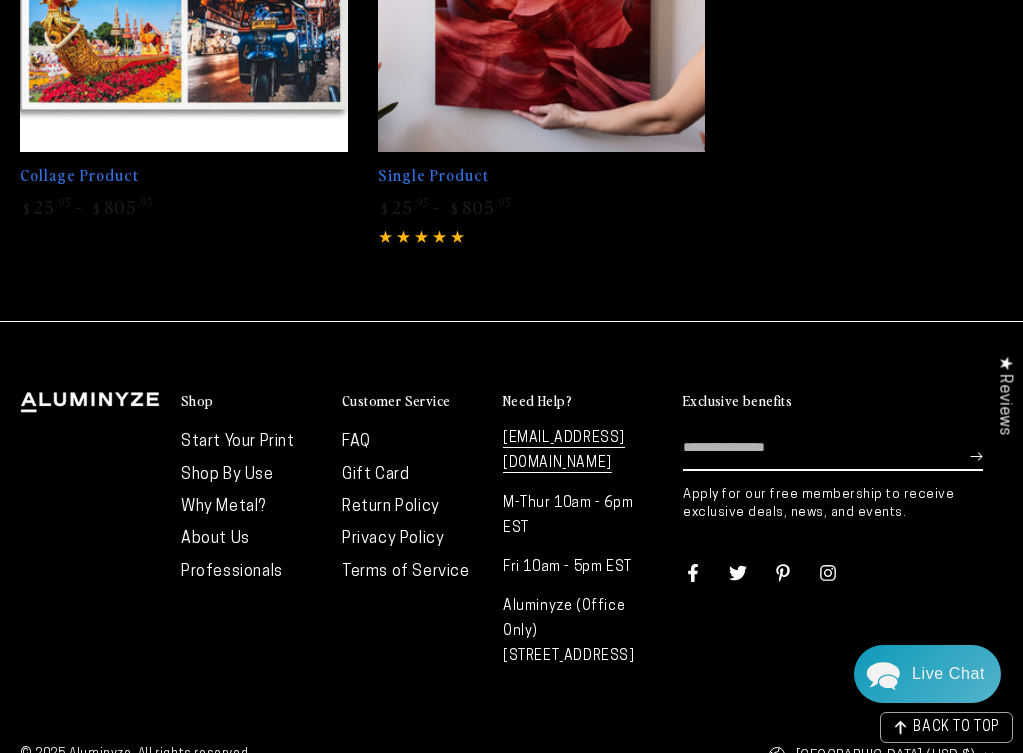 scroll, scrollTop: 1332, scrollLeft: 0, axis: vertical 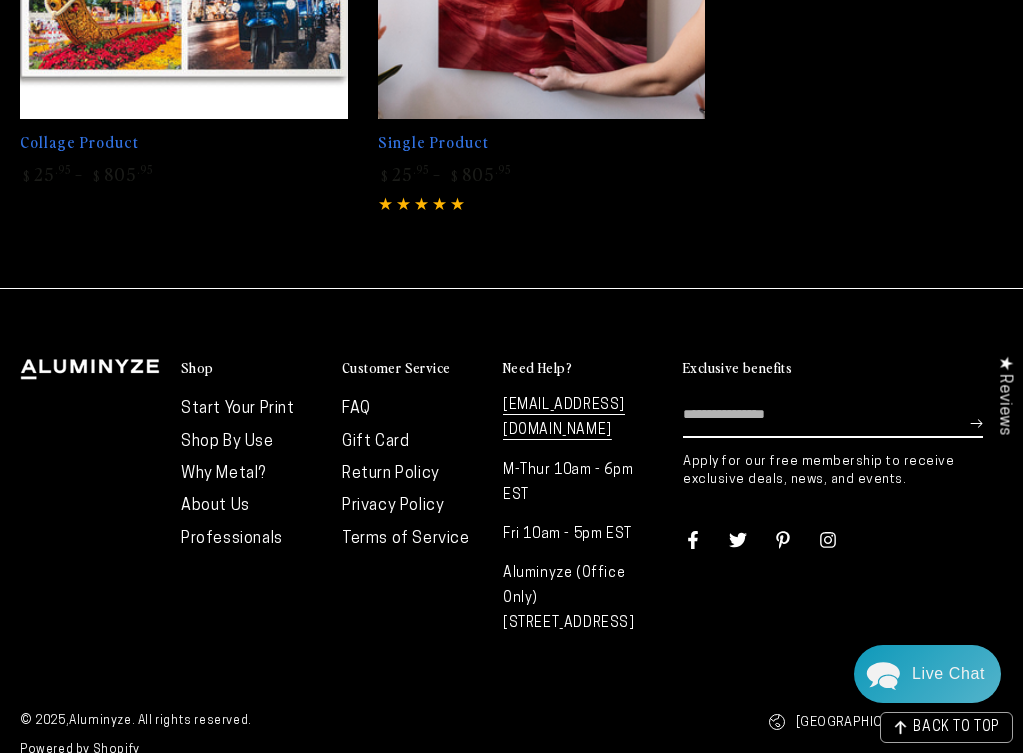 click on "FAQ" at bounding box center (356, 409) 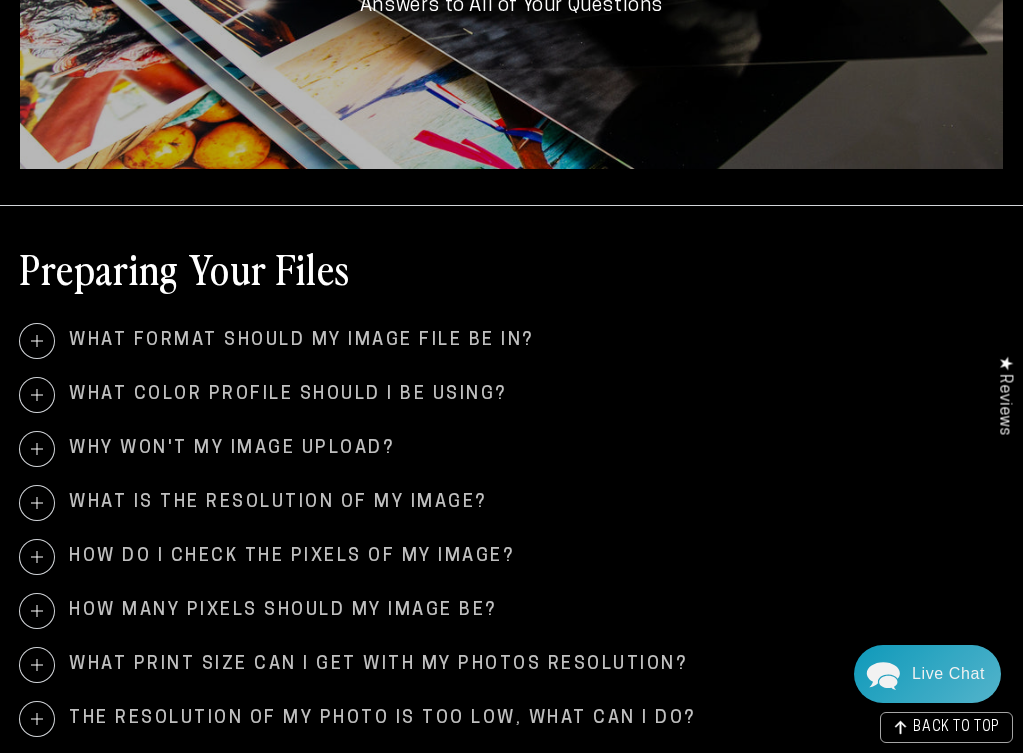 scroll, scrollTop: 356, scrollLeft: 0, axis: vertical 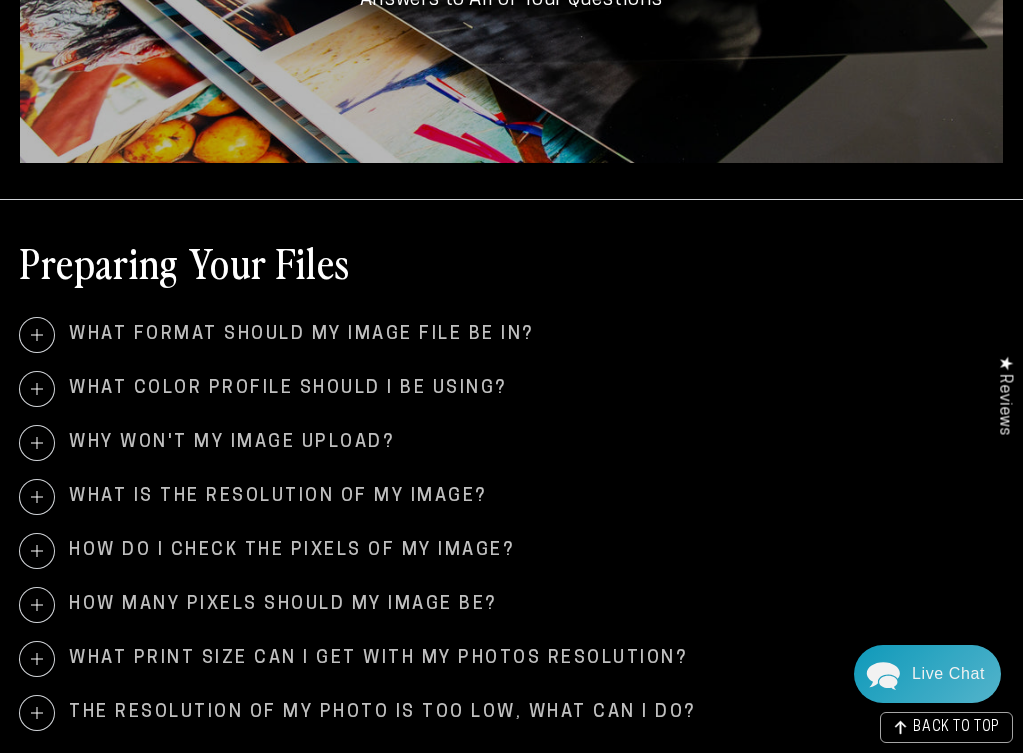 click on "What format should my image file be in?" at bounding box center [511, 335] 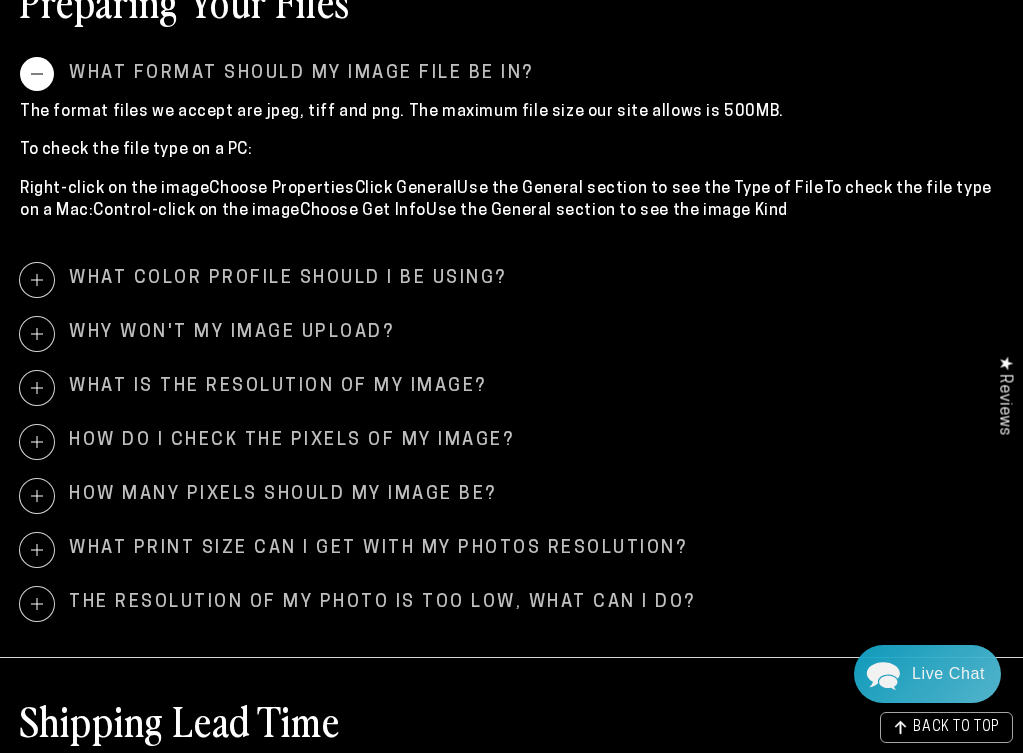 scroll, scrollTop: 640, scrollLeft: 0, axis: vertical 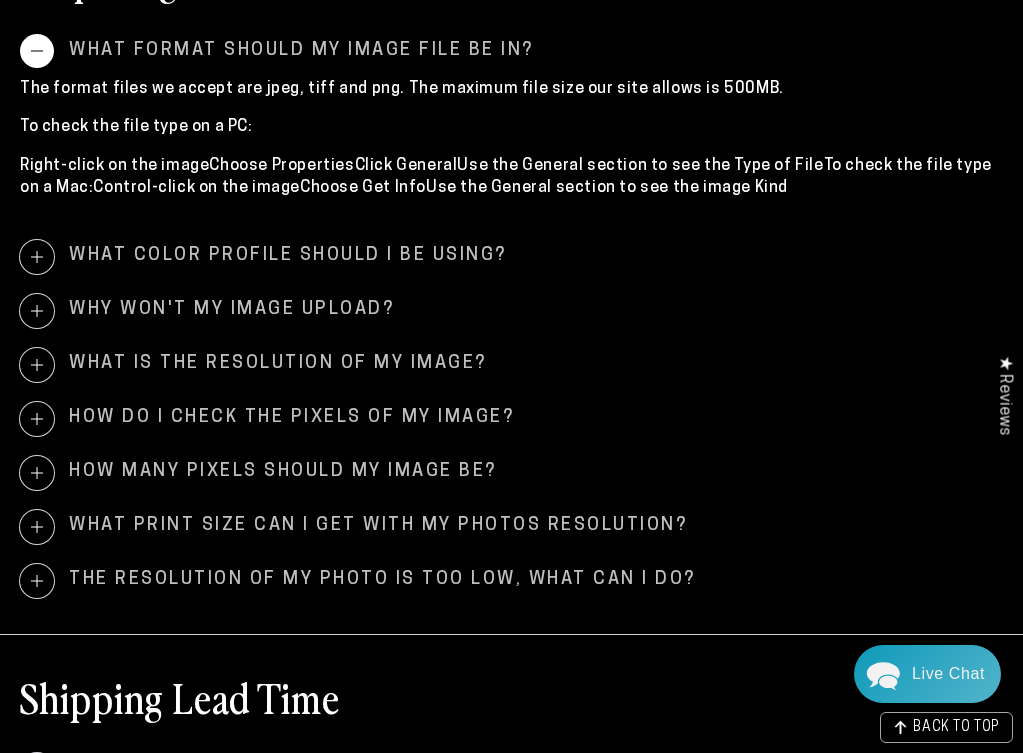 click on "What is the resolution of my image?" at bounding box center [511, 365] 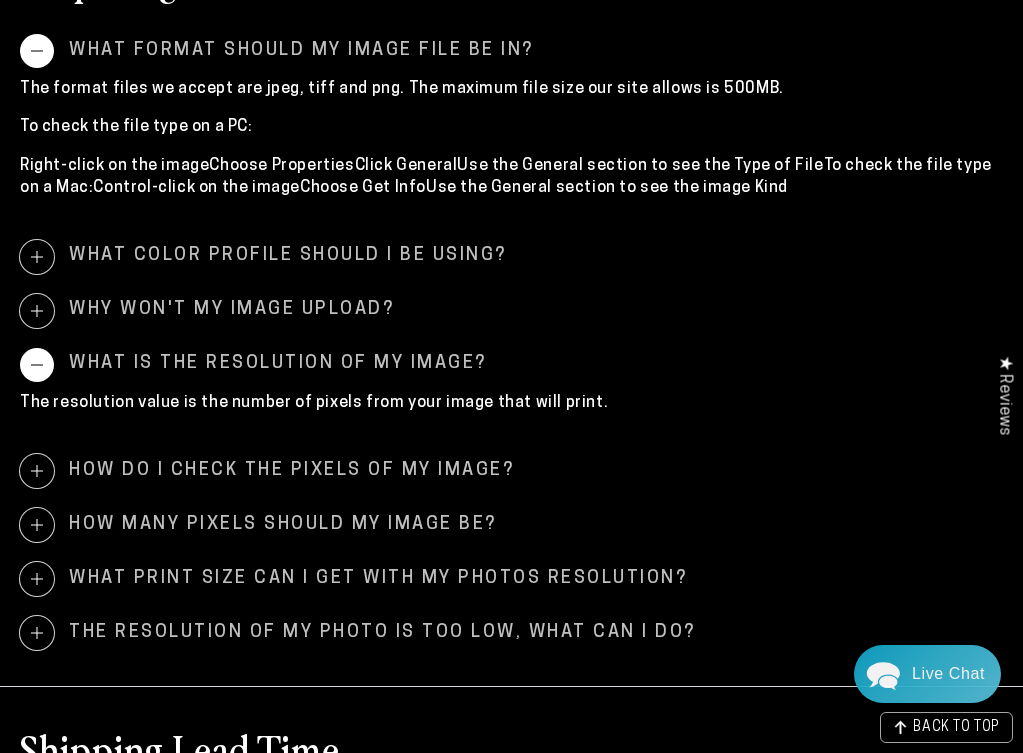 click on "How do I check the pixels of my image?" at bounding box center (511, 471) 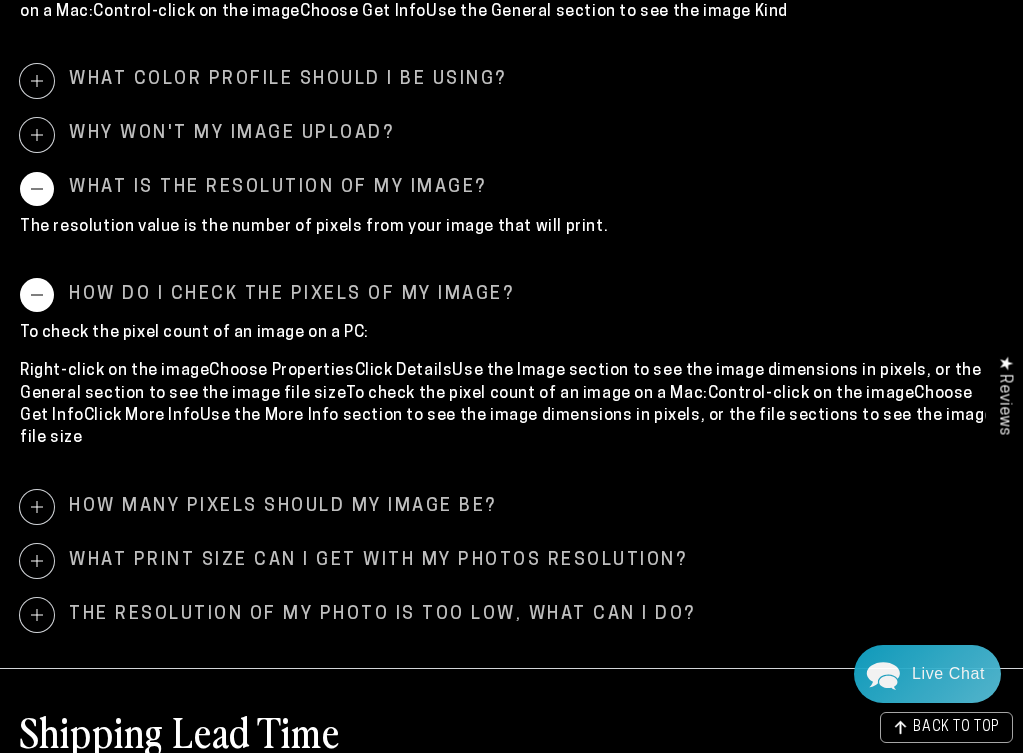 scroll, scrollTop: 843, scrollLeft: 0, axis: vertical 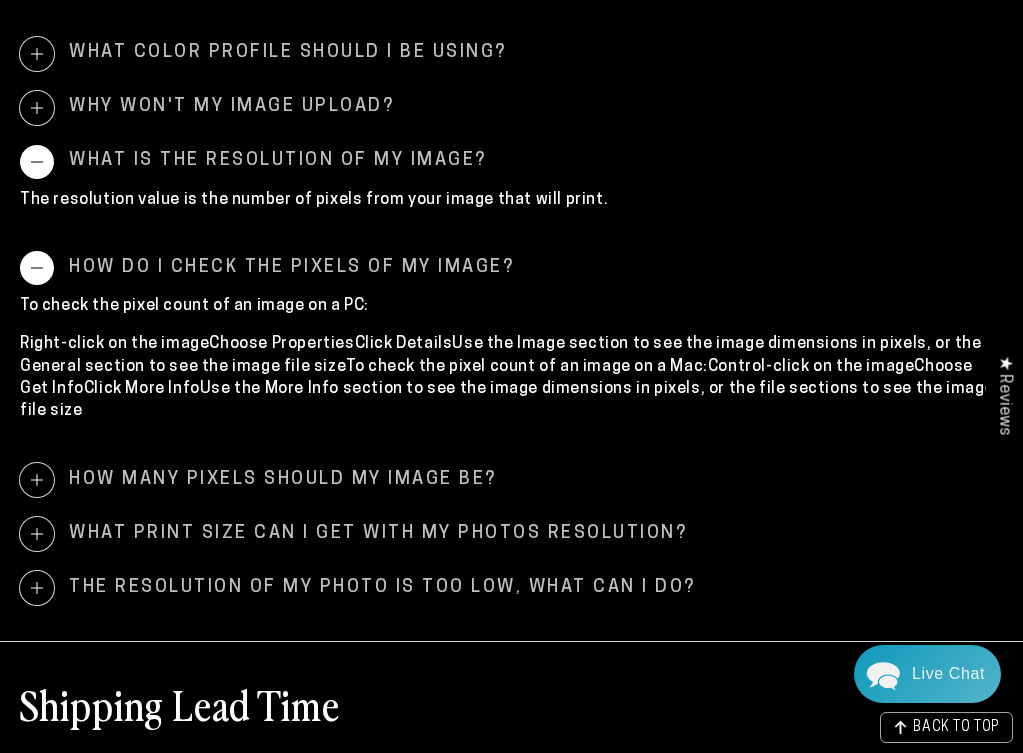 click on "How many pixels should my image be?" at bounding box center [511, 480] 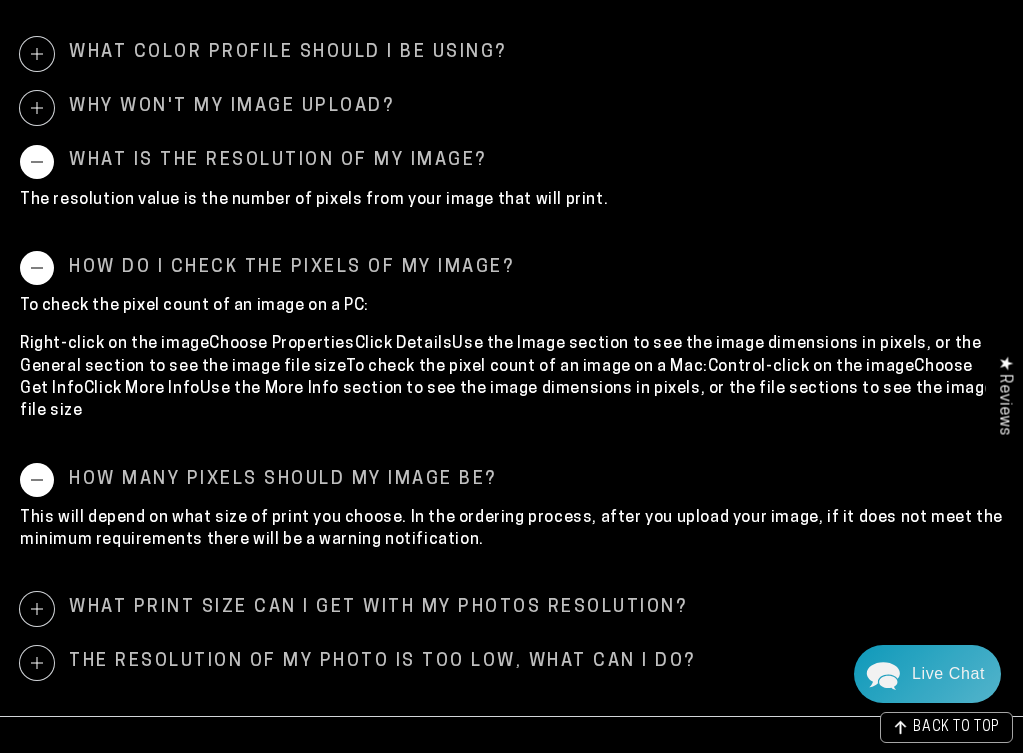 click on "What print size can I get with my photos resolution?" at bounding box center (511, 609) 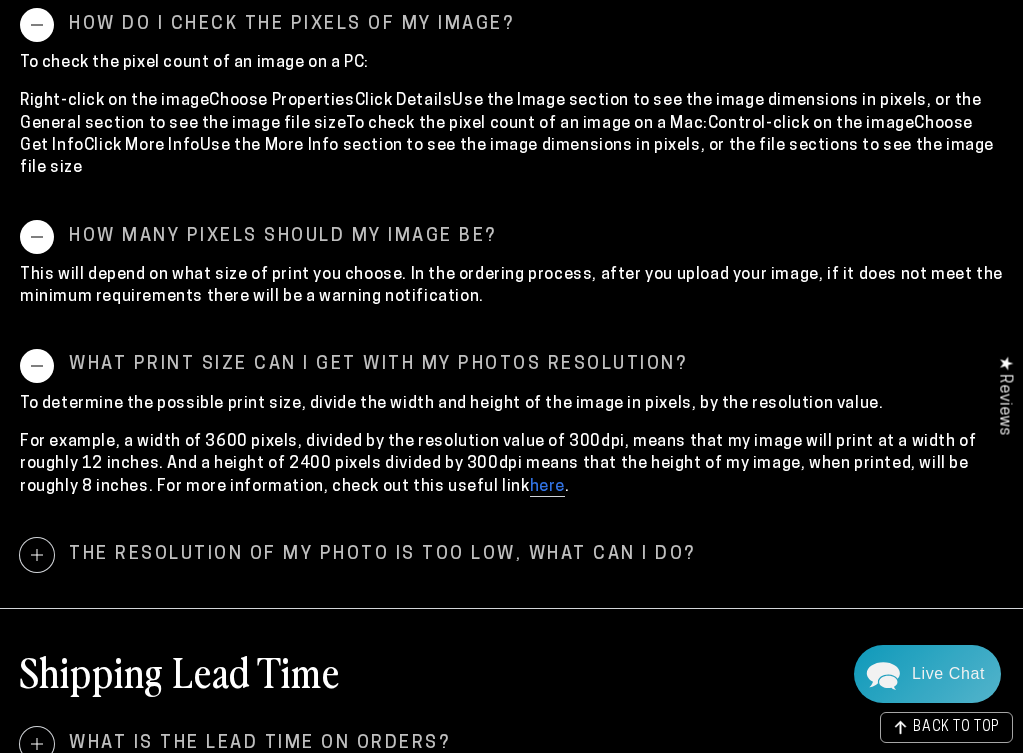 scroll, scrollTop: 1090, scrollLeft: 0, axis: vertical 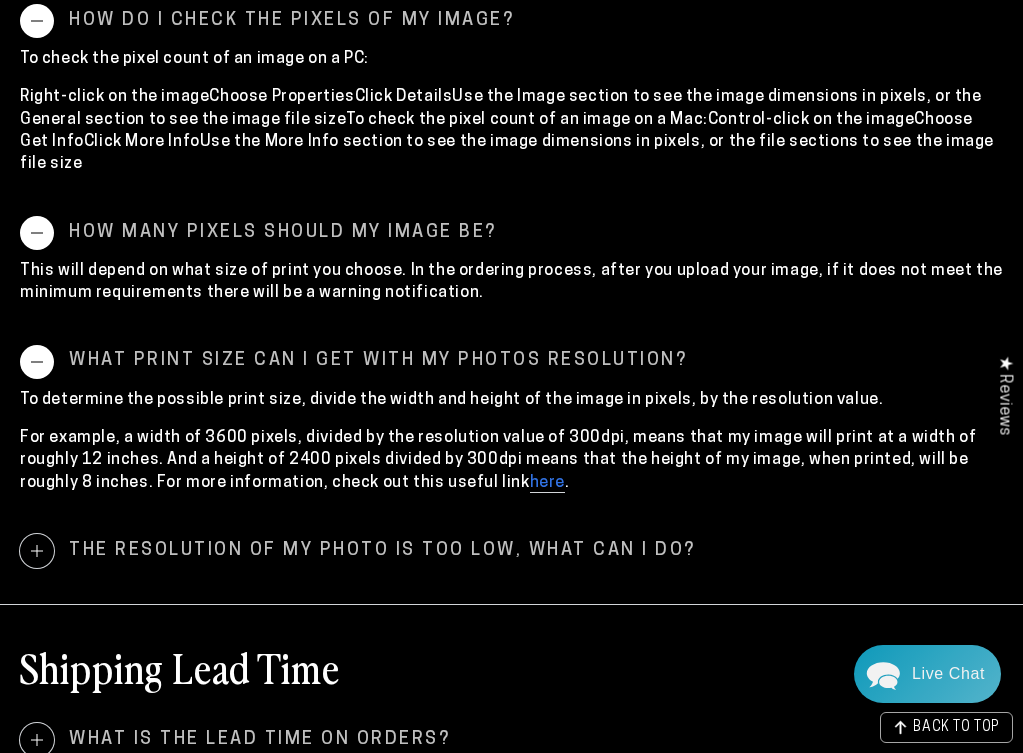 click on "here" at bounding box center [547, 484] 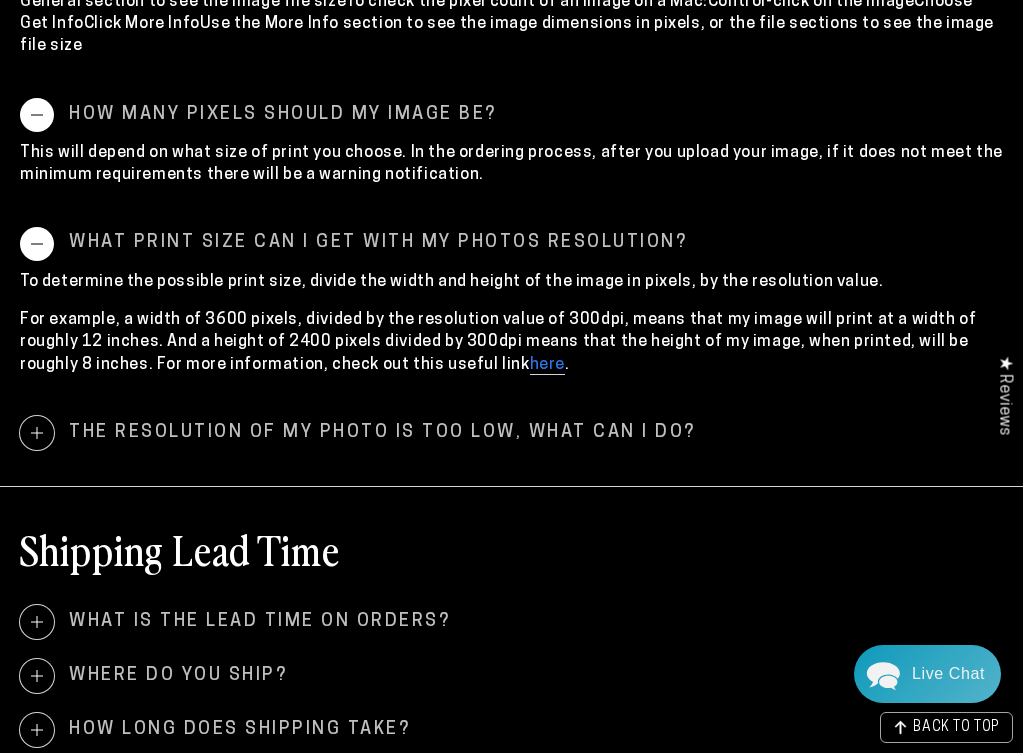 scroll, scrollTop: 1230, scrollLeft: 0, axis: vertical 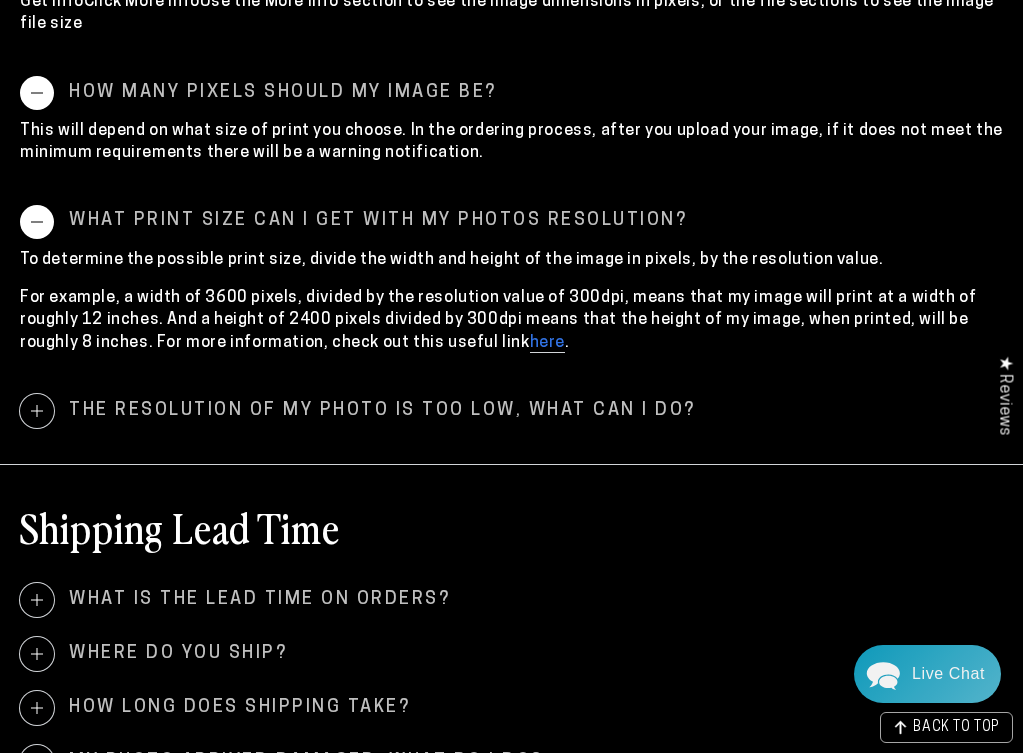 click at bounding box center (37, 411) 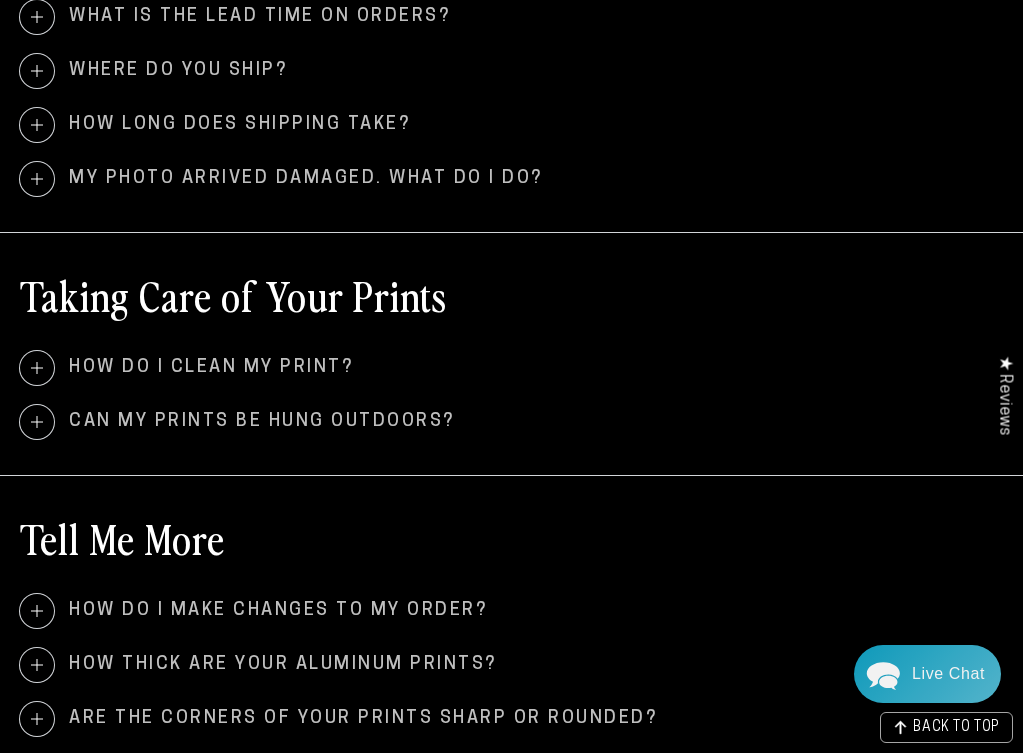 scroll, scrollTop: 1997, scrollLeft: 0, axis: vertical 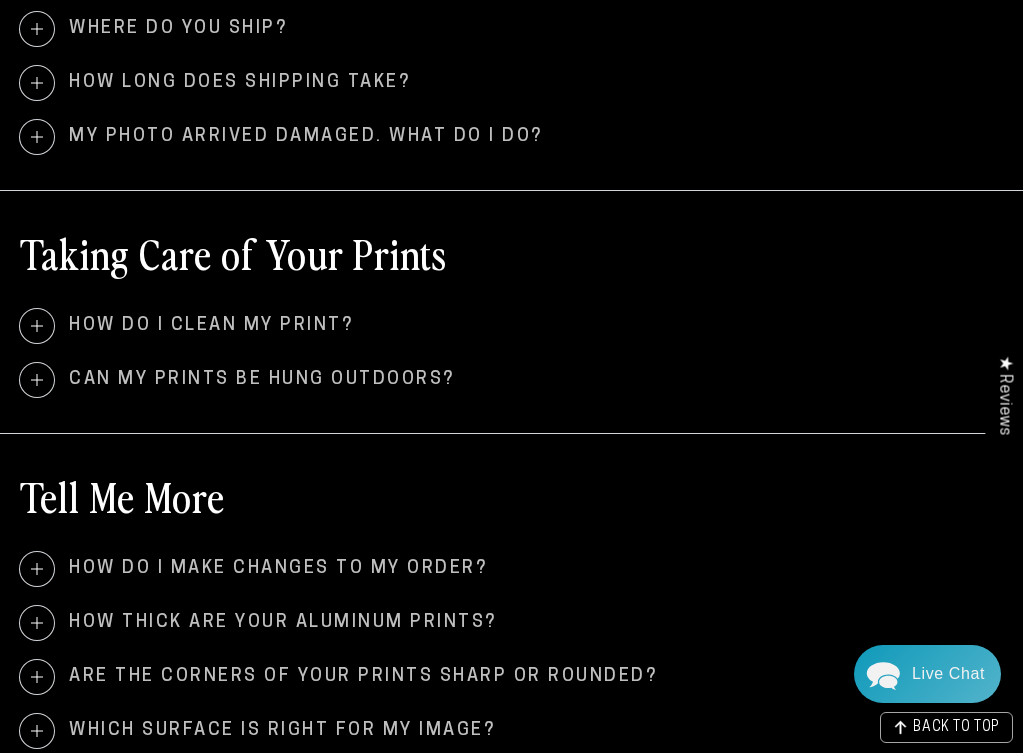 click on "How do I clean my print?" at bounding box center (511, 326) 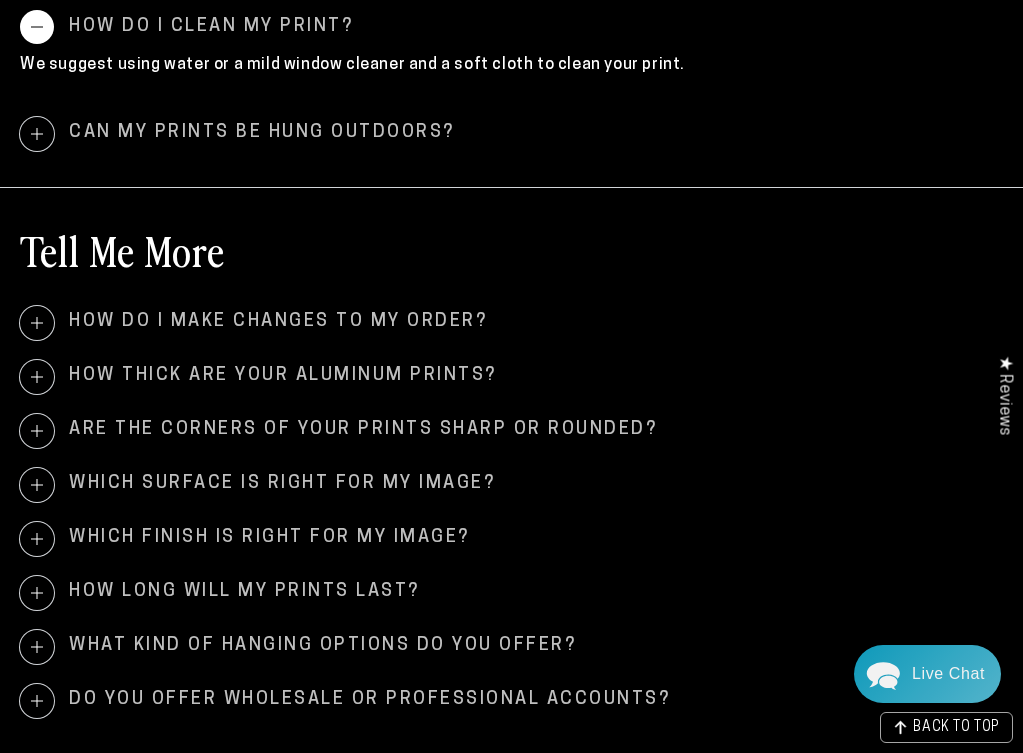scroll, scrollTop: 2301, scrollLeft: 0, axis: vertical 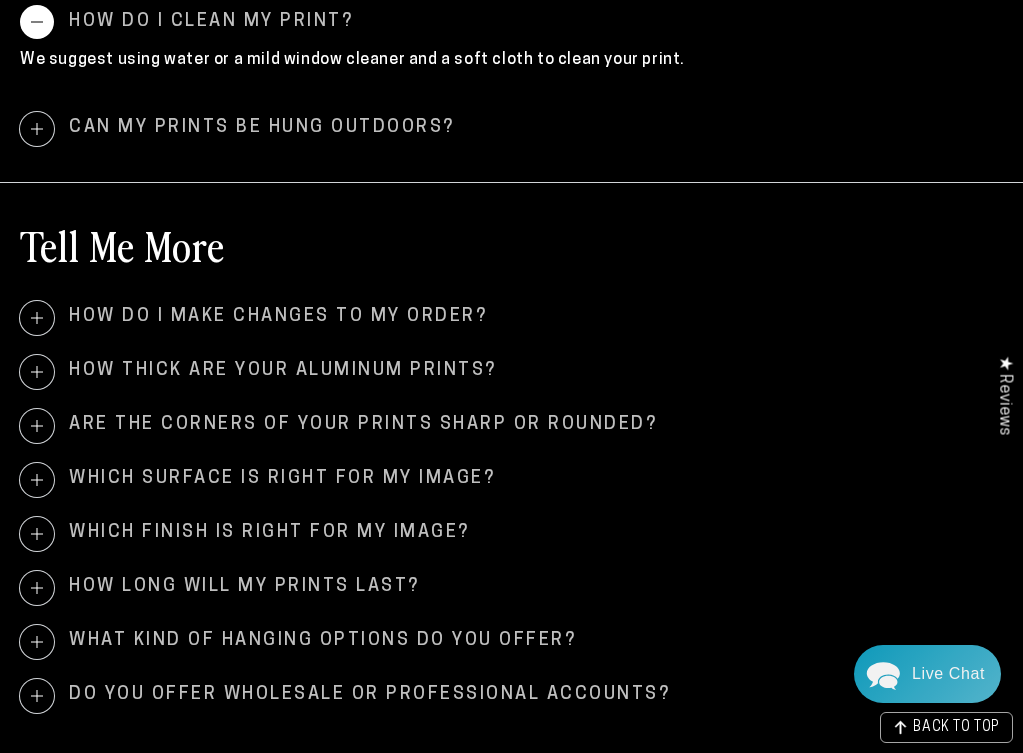 click on "Which finish is right for my image?" at bounding box center (511, 534) 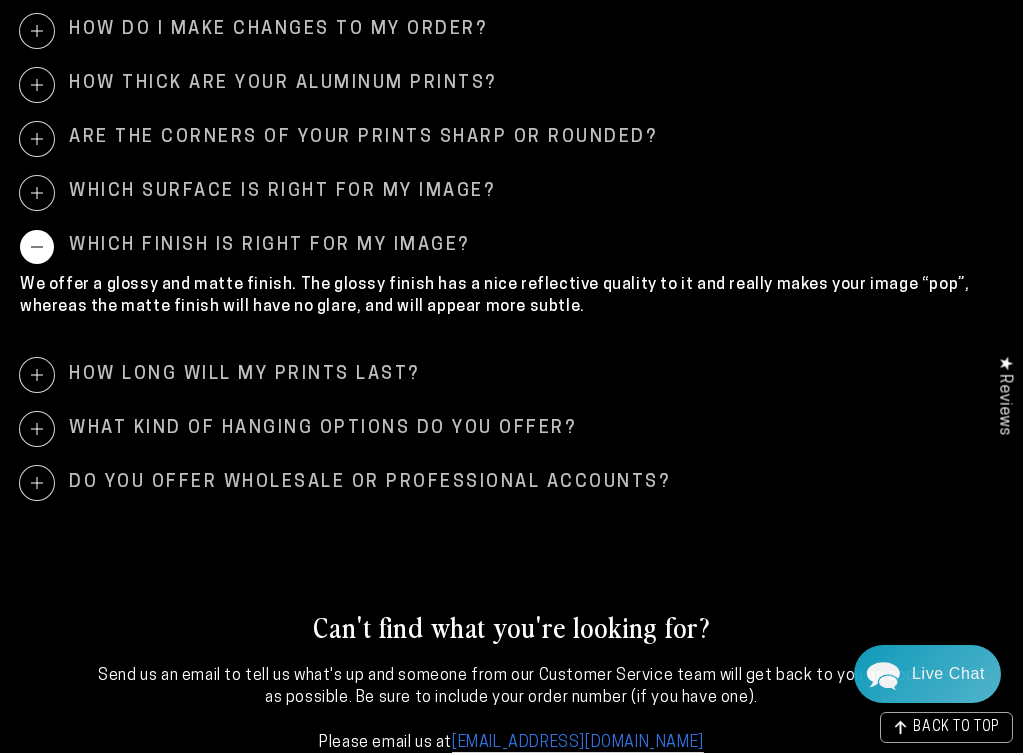 scroll, scrollTop: 2592, scrollLeft: 0, axis: vertical 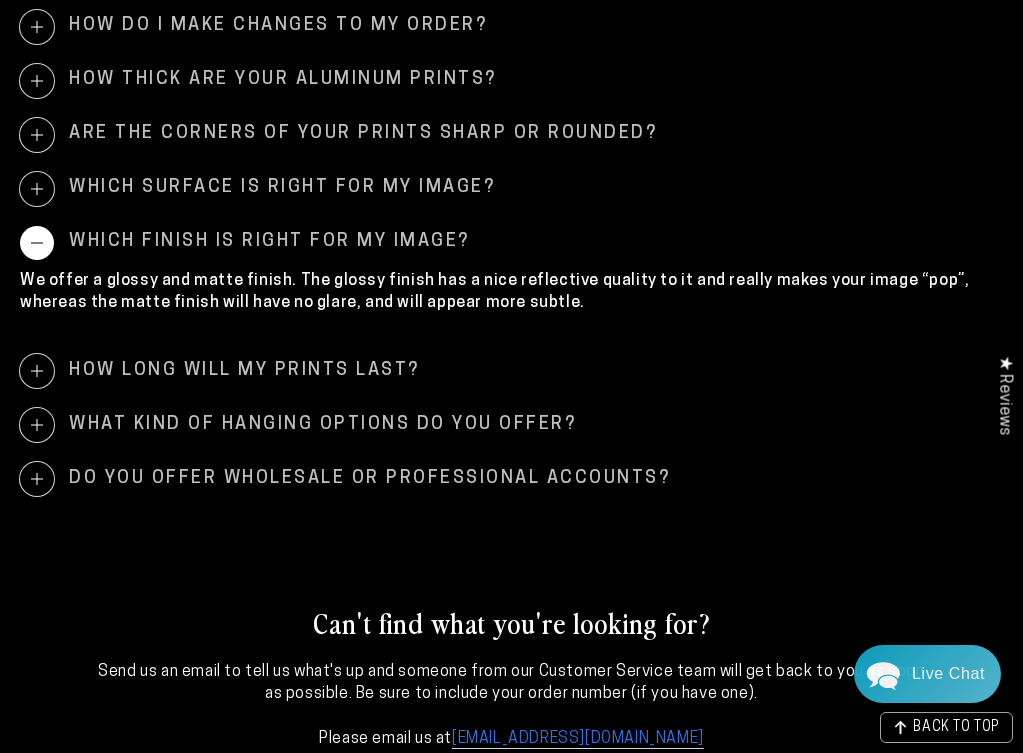 click on "What kind of hanging options do you offer?" at bounding box center [511, 425] 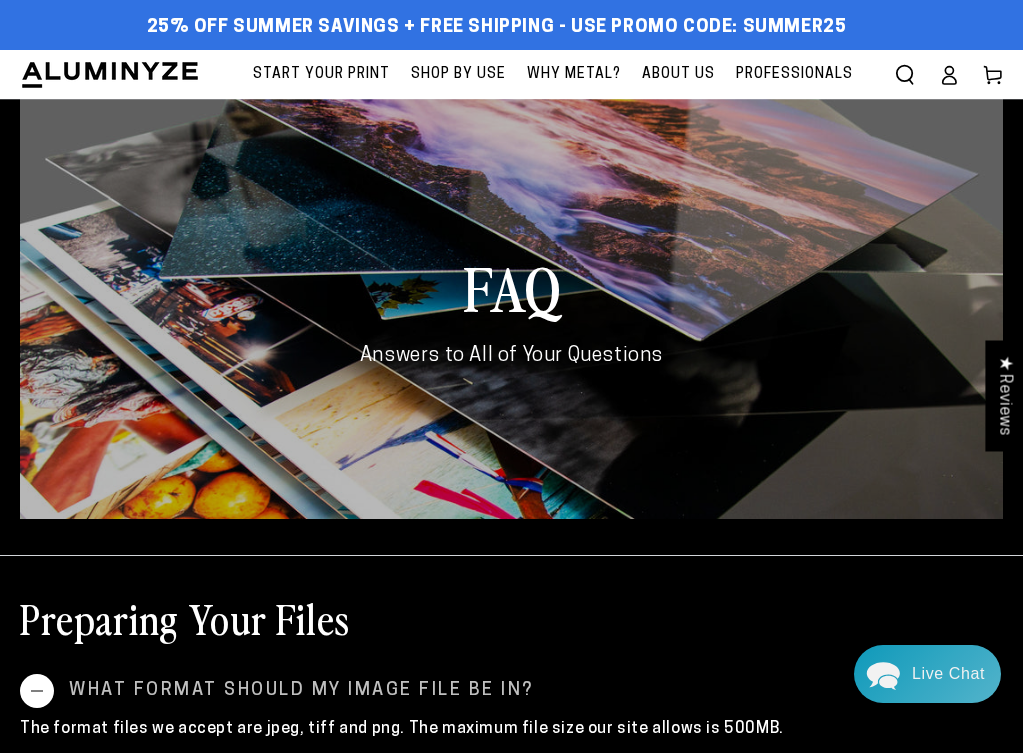 scroll, scrollTop: 0, scrollLeft: 0, axis: both 